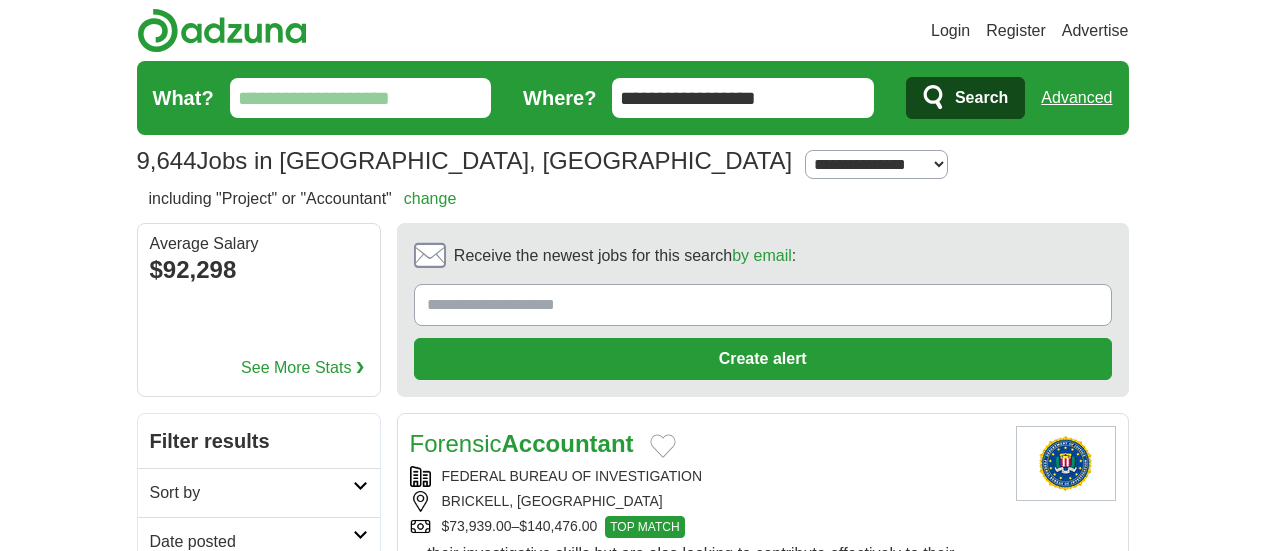 scroll, scrollTop: 0, scrollLeft: 0, axis: both 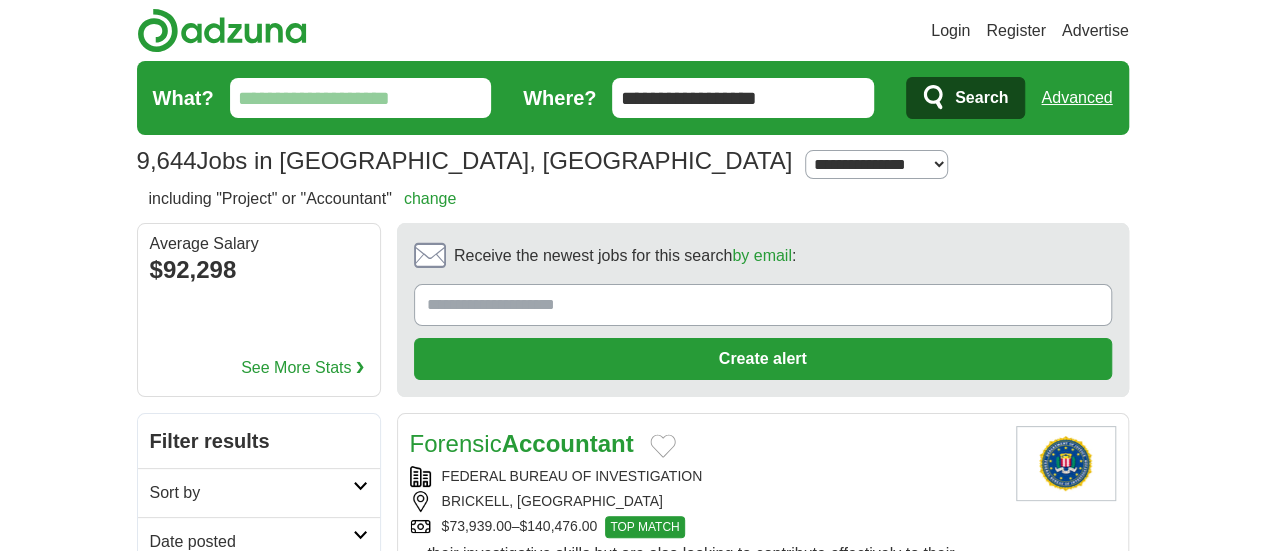 click on "BRICKELL, FL" at bounding box center (705, 501) 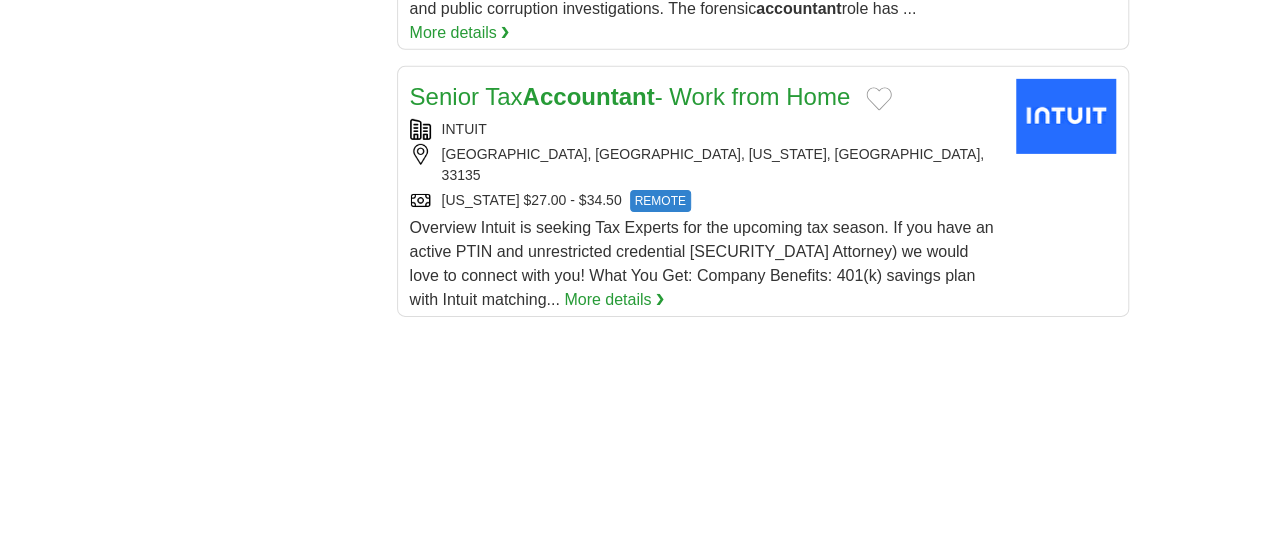scroll, scrollTop: 3580, scrollLeft: 0, axis: vertical 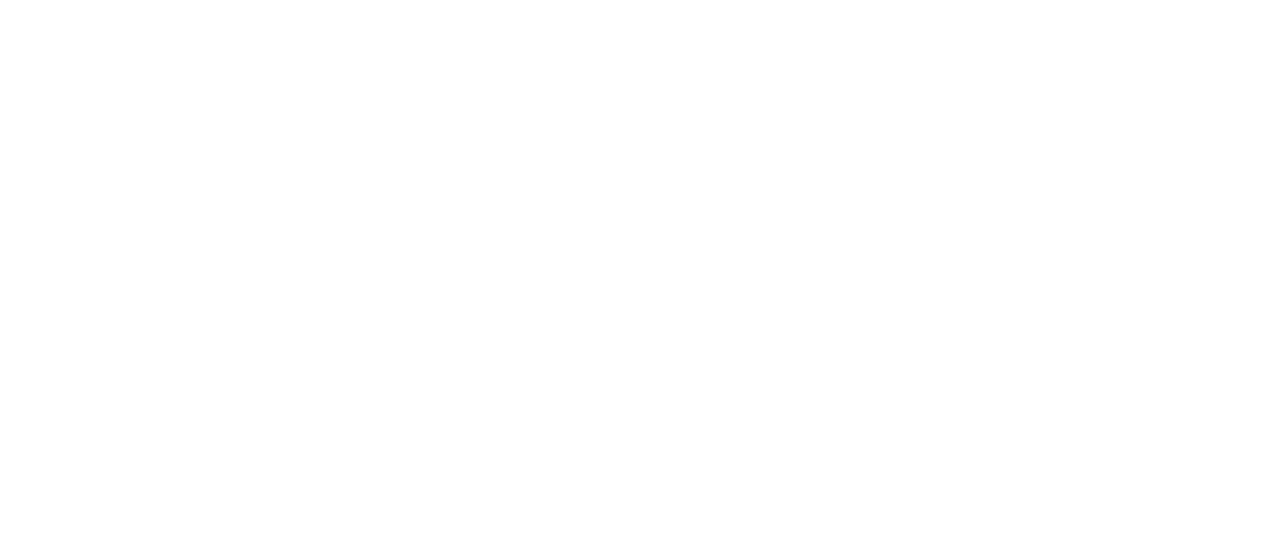 click on "2" at bounding box center (607, 1219) 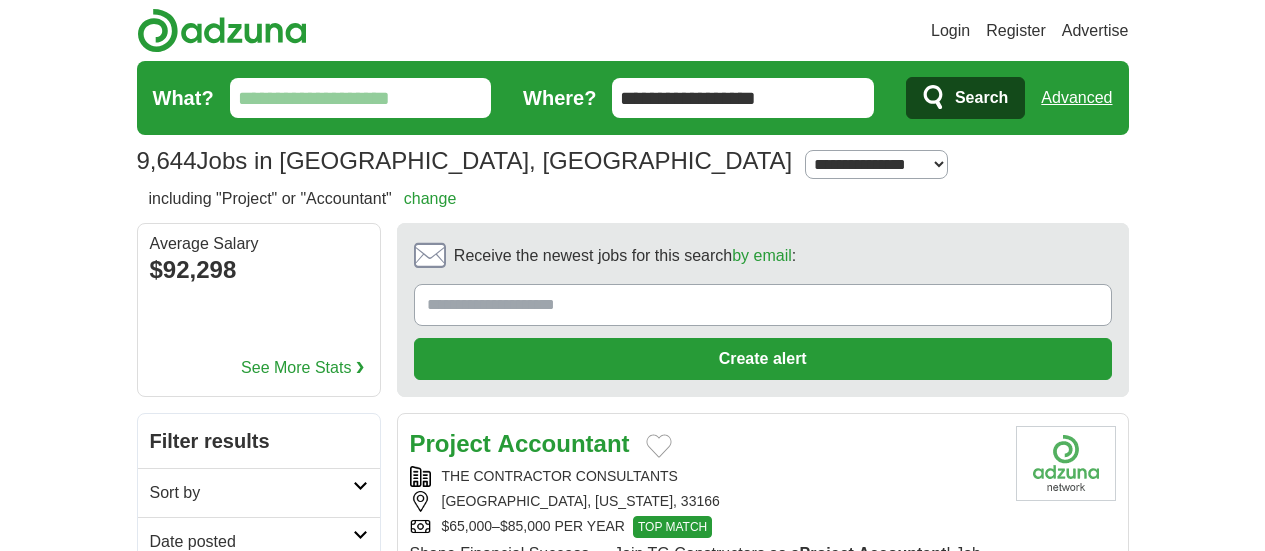 scroll, scrollTop: 0, scrollLeft: 0, axis: both 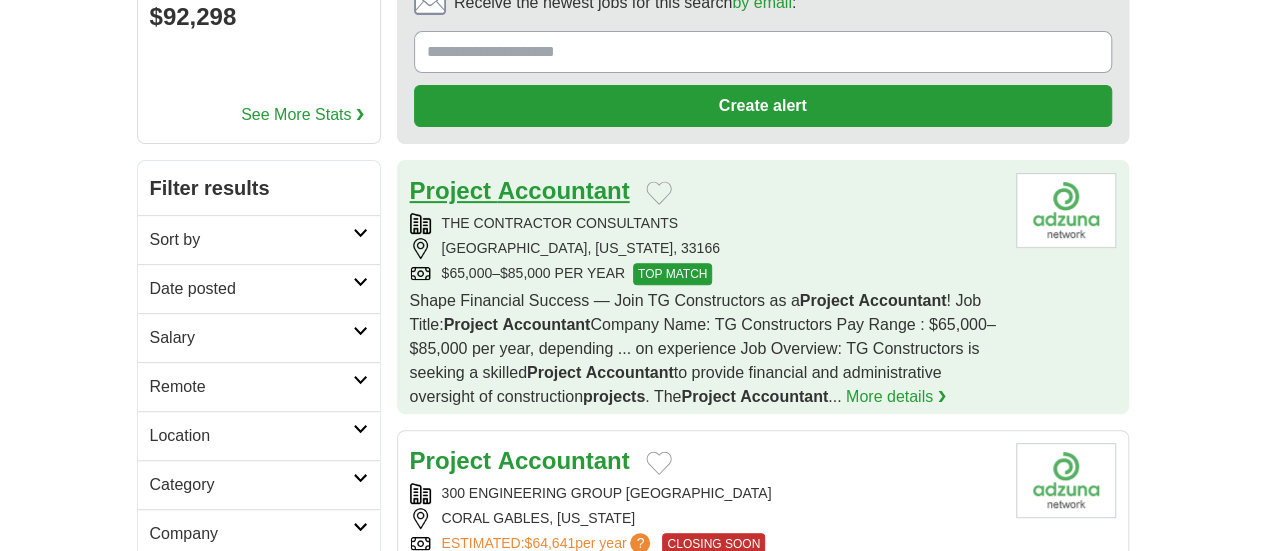 click on "Accountant" at bounding box center [564, 190] 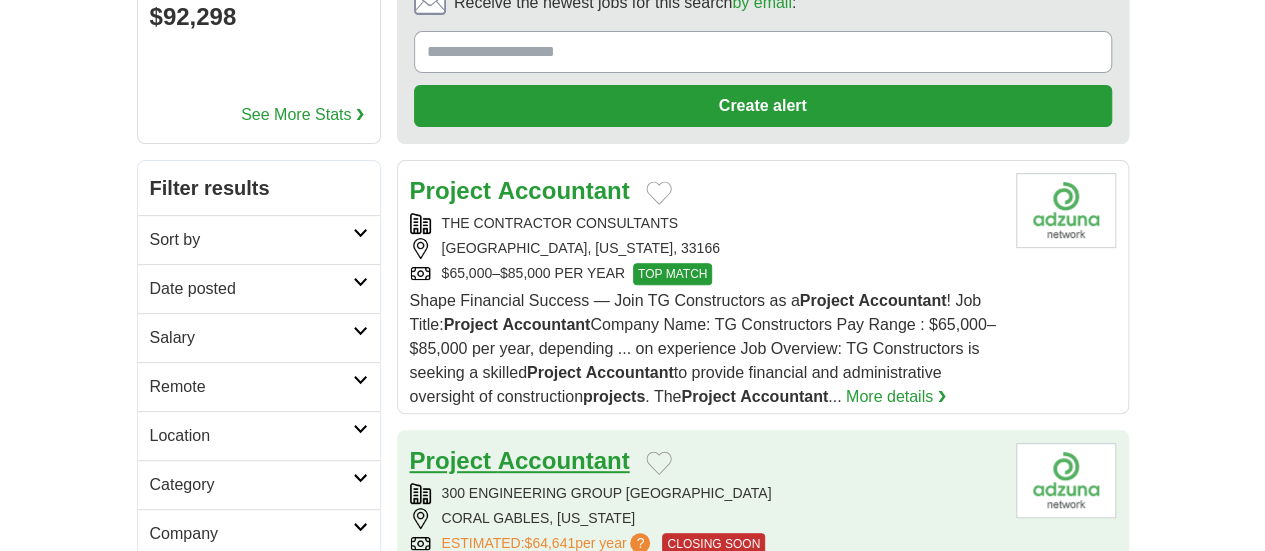click on "Accountant" at bounding box center (564, 460) 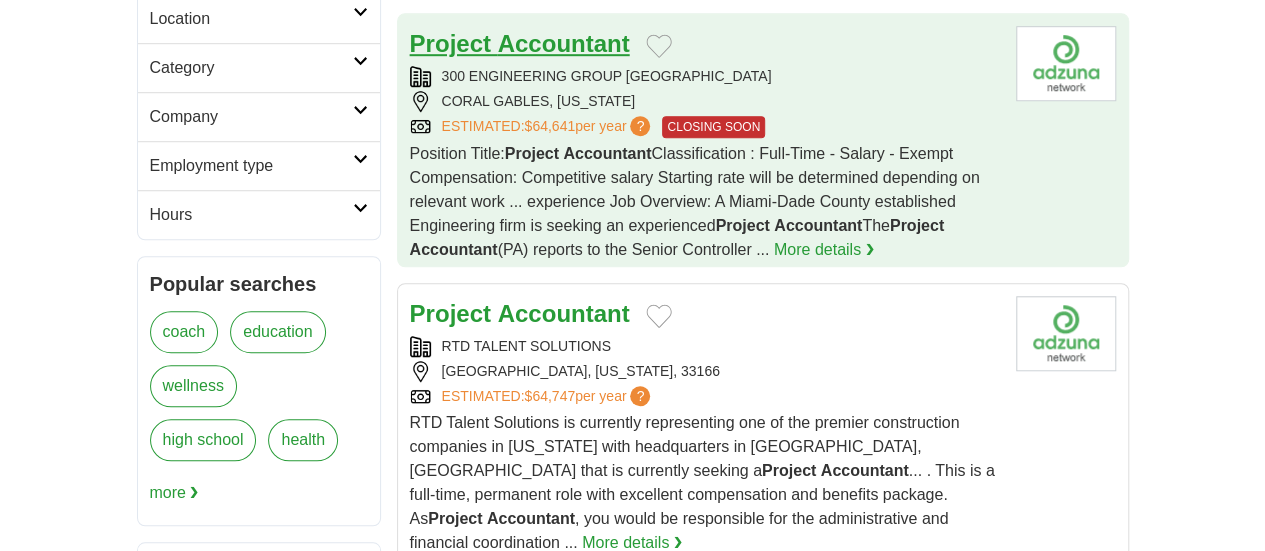scroll, scrollTop: 674, scrollLeft: 0, axis: vertical 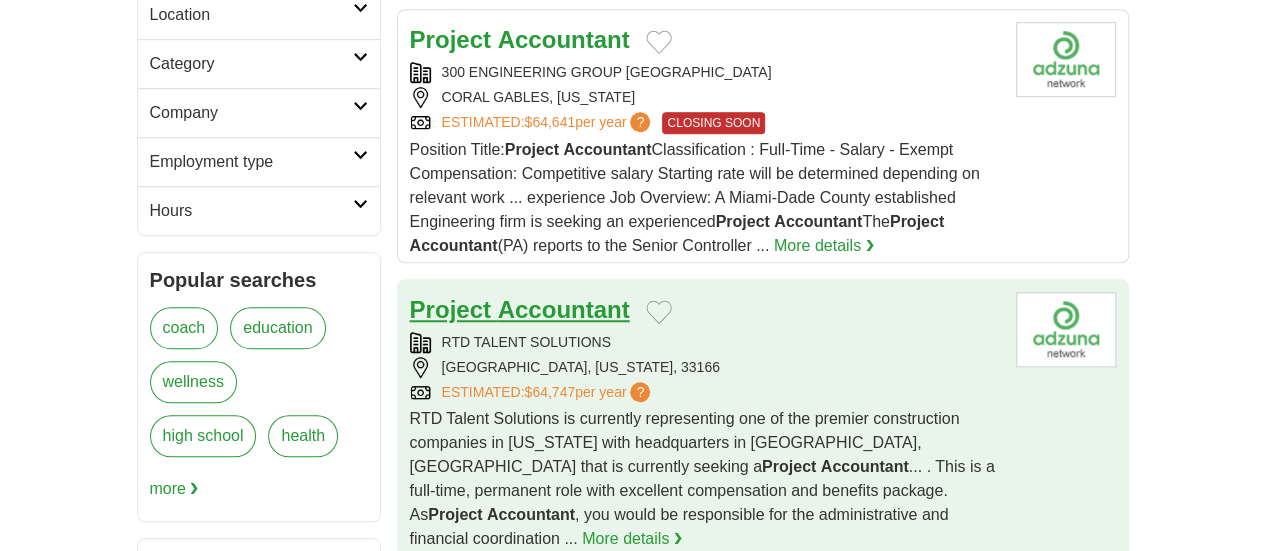 click on "Project" at bounding box center [450, 309] 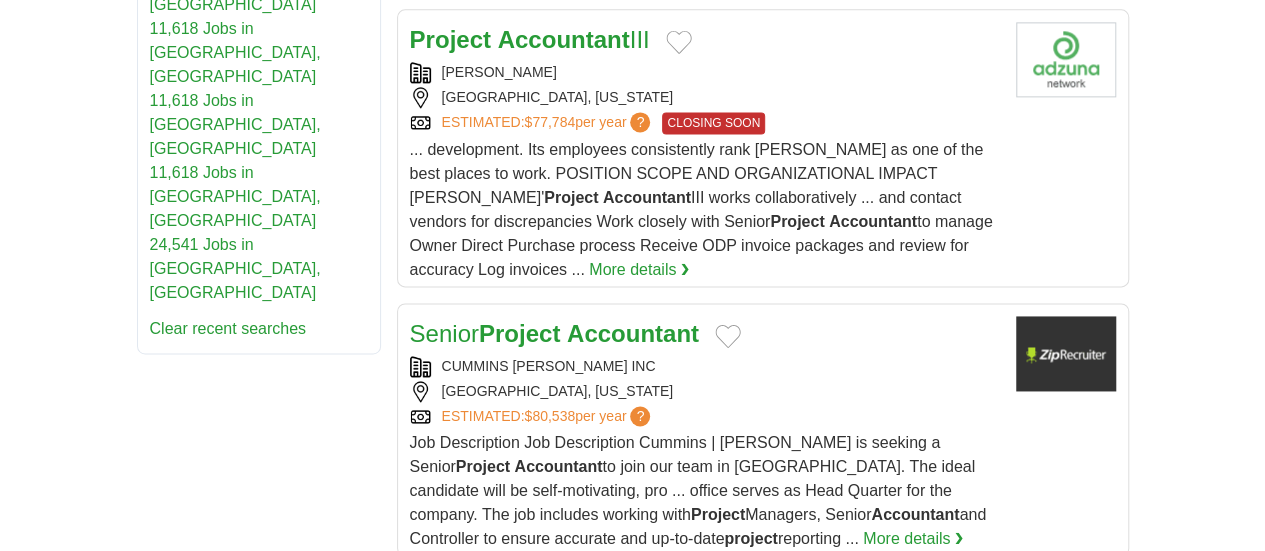 scroll, scrollTop: 1321, scrollLeft: 0, axis: vertical 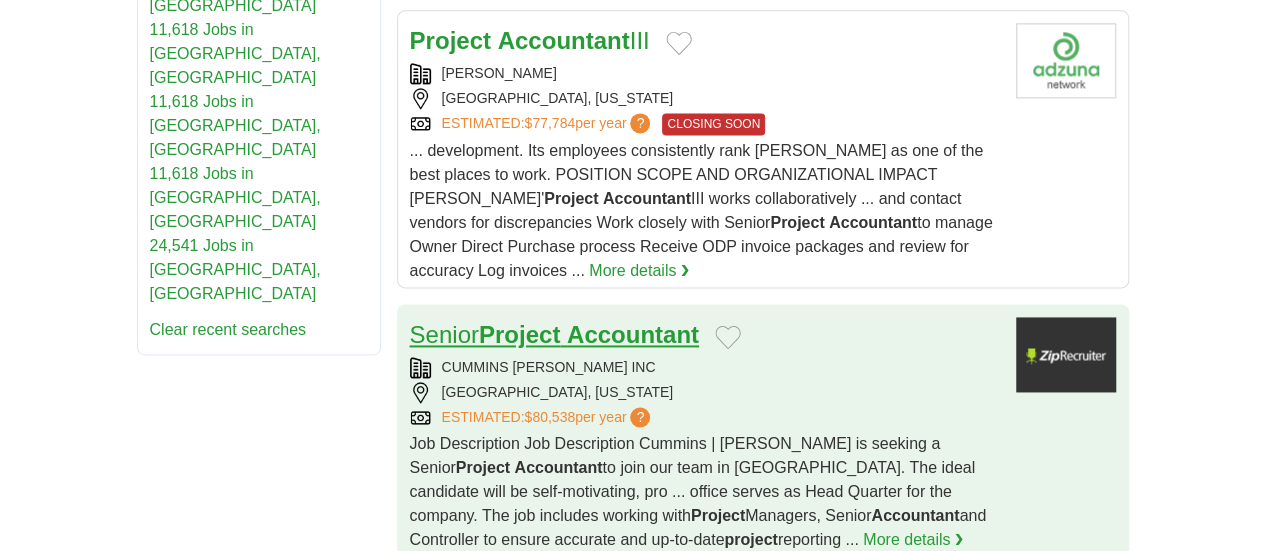 click on "Senior  Project   Accountant" at bounding box center [554, 334] 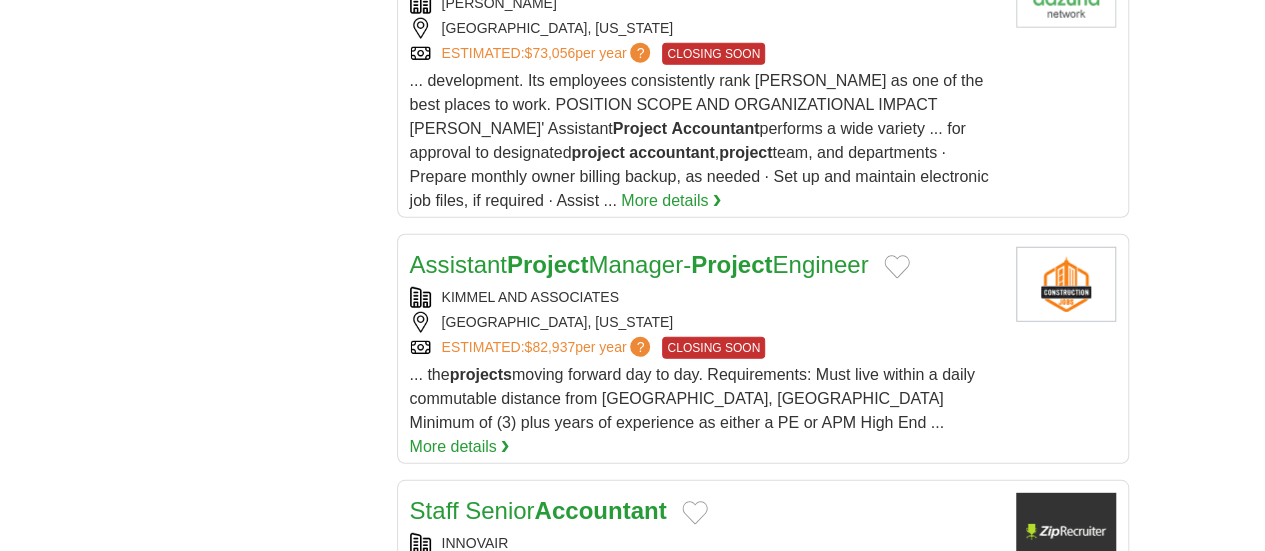 scroll, scrollTop: 2572, scrollLeft: 0, axis: vertical 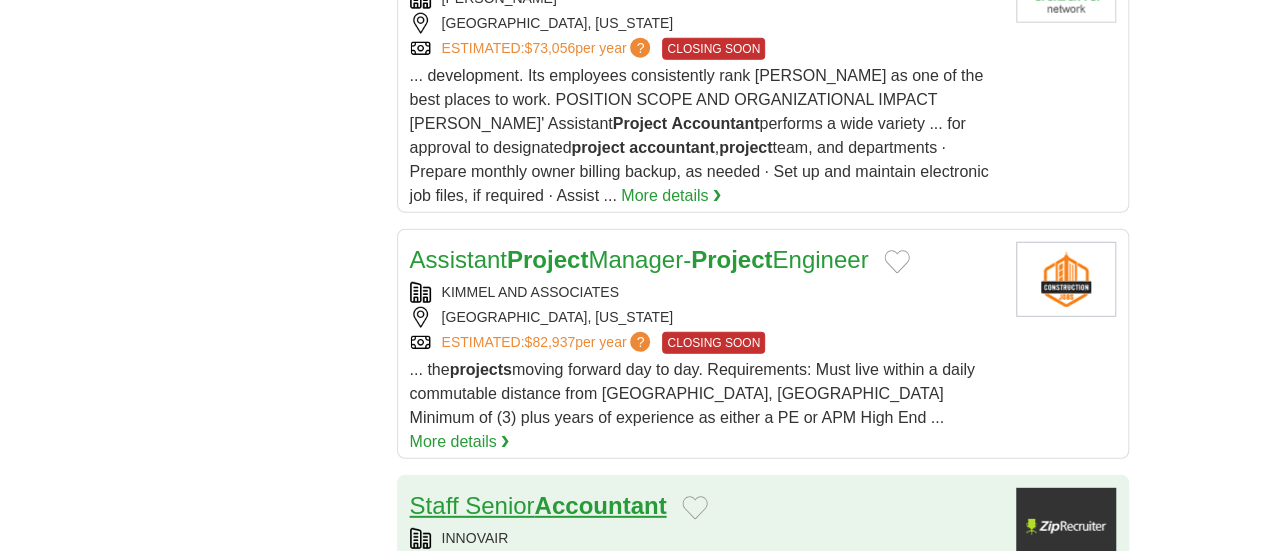 click on "Accountant" at bounding box center (600, 505) 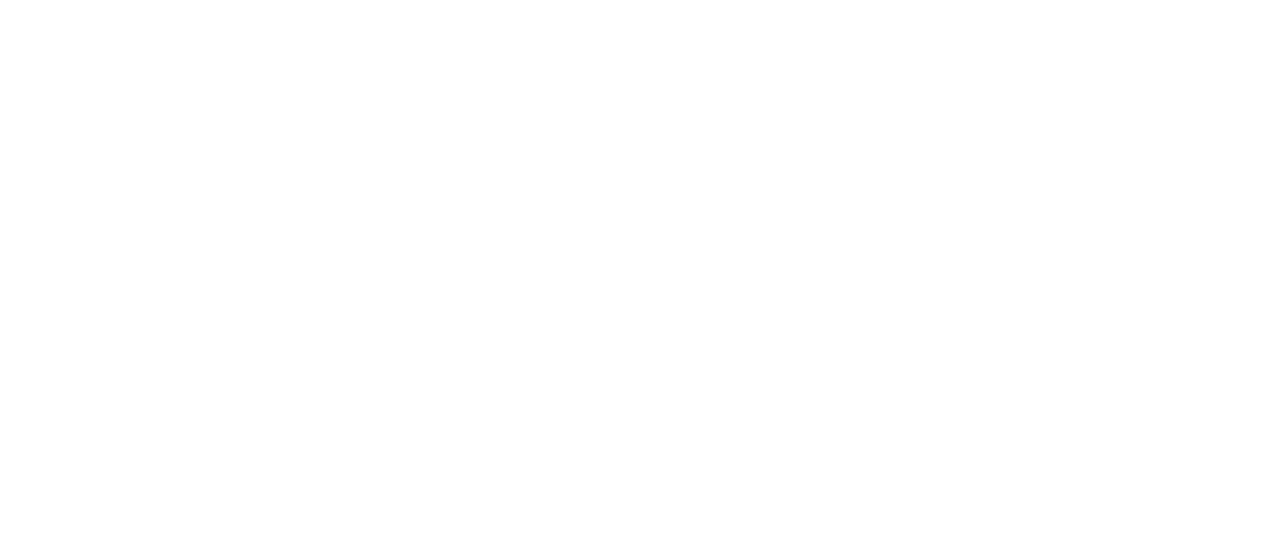 scroll, scrollTop: 3716, scrollLeft: 0, axis: vertical 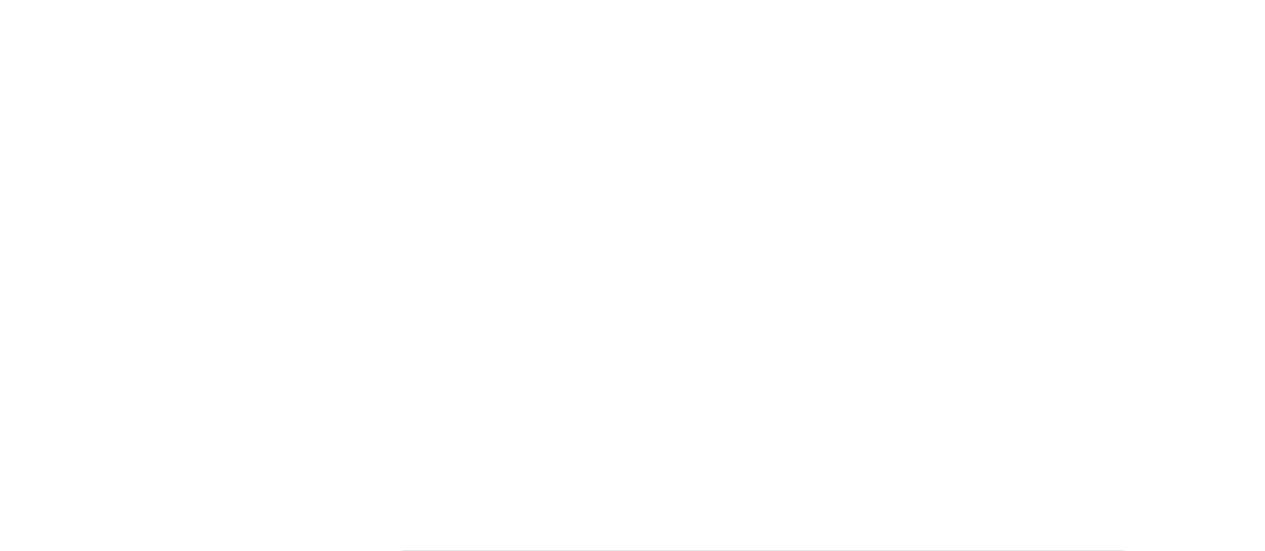 click on "3" at bounding box center (708, 790) 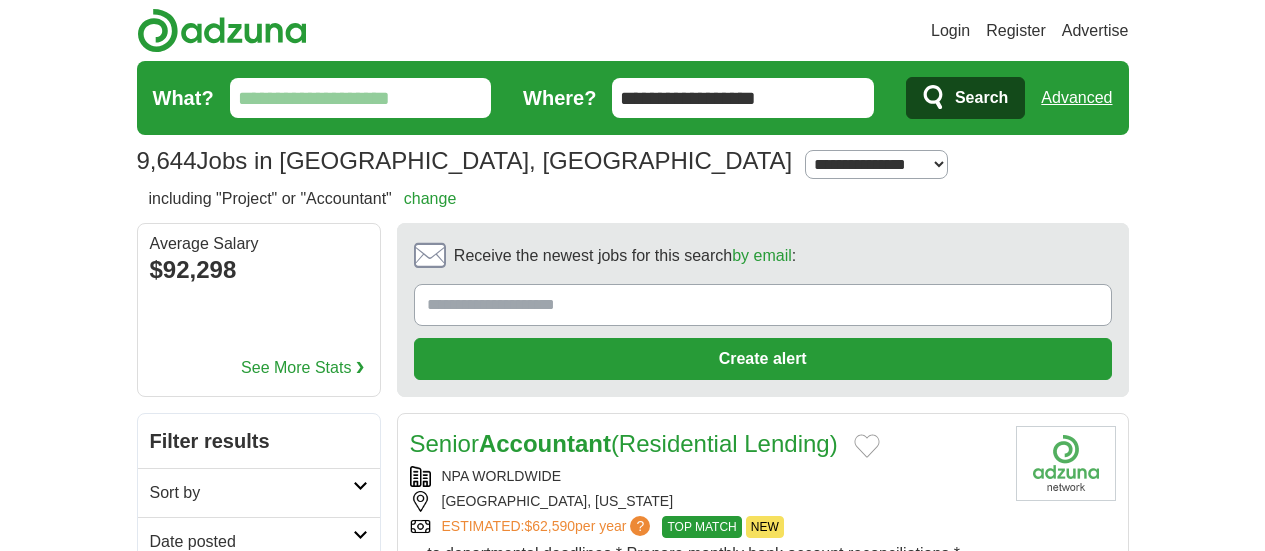 scroll, scrollTop: 0, scrollLeft: 0, axis: both 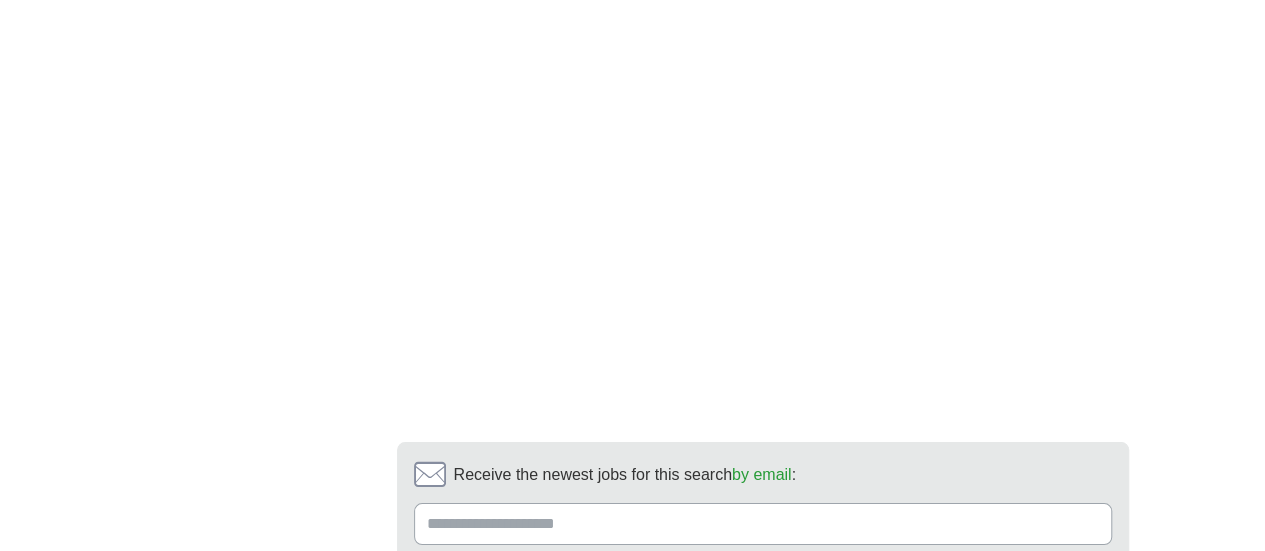 click on "4" at bounding box center [755, 682] 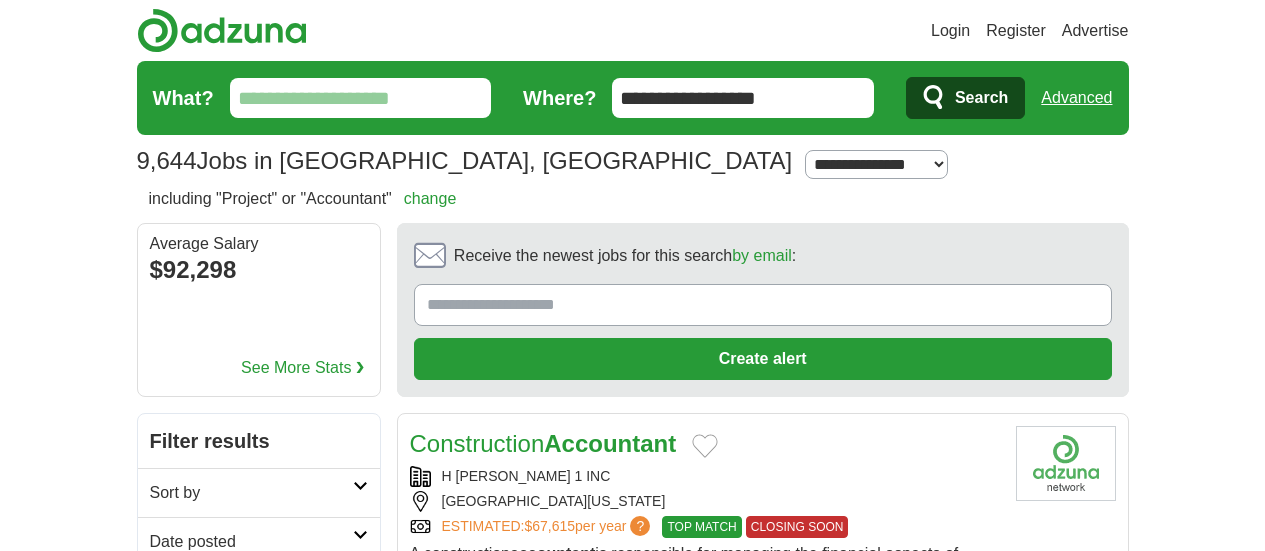 scroll, scrollTop: 0, scrollLeft: 0, axis: both 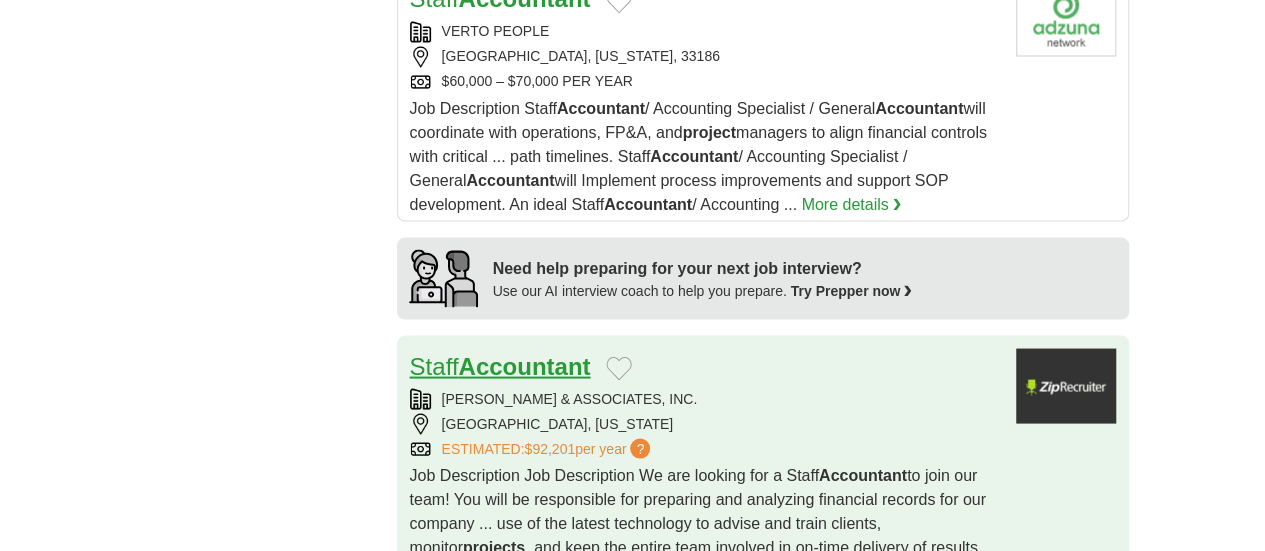 click on "Accountant" at bounding box center [524, 365] 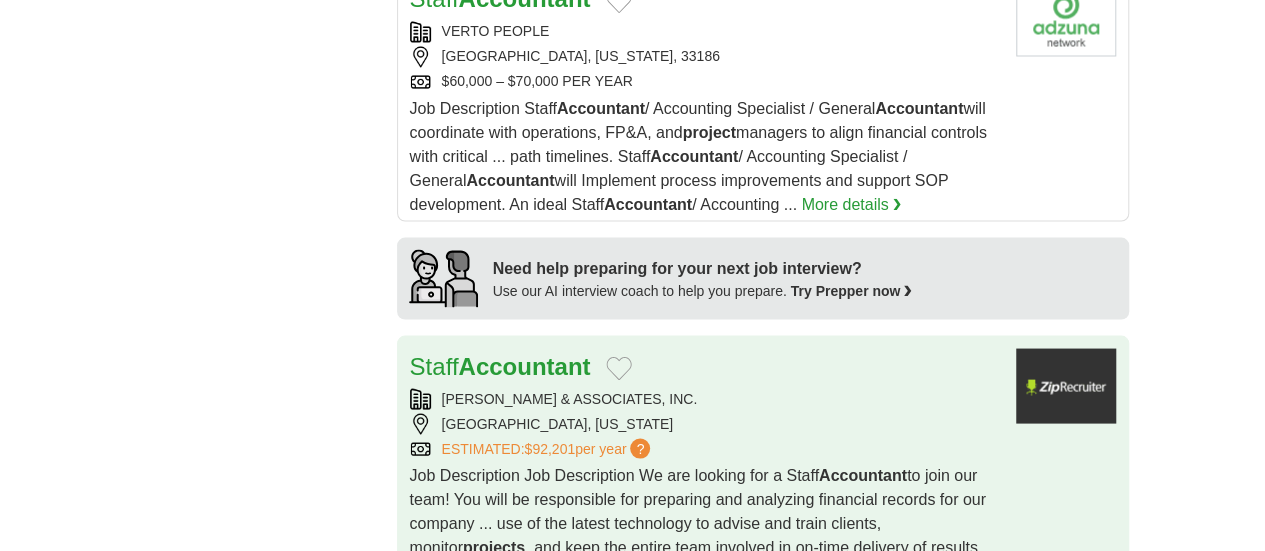scroll, scrollTop: 1808, scrollLeft: 0, axis: vertical 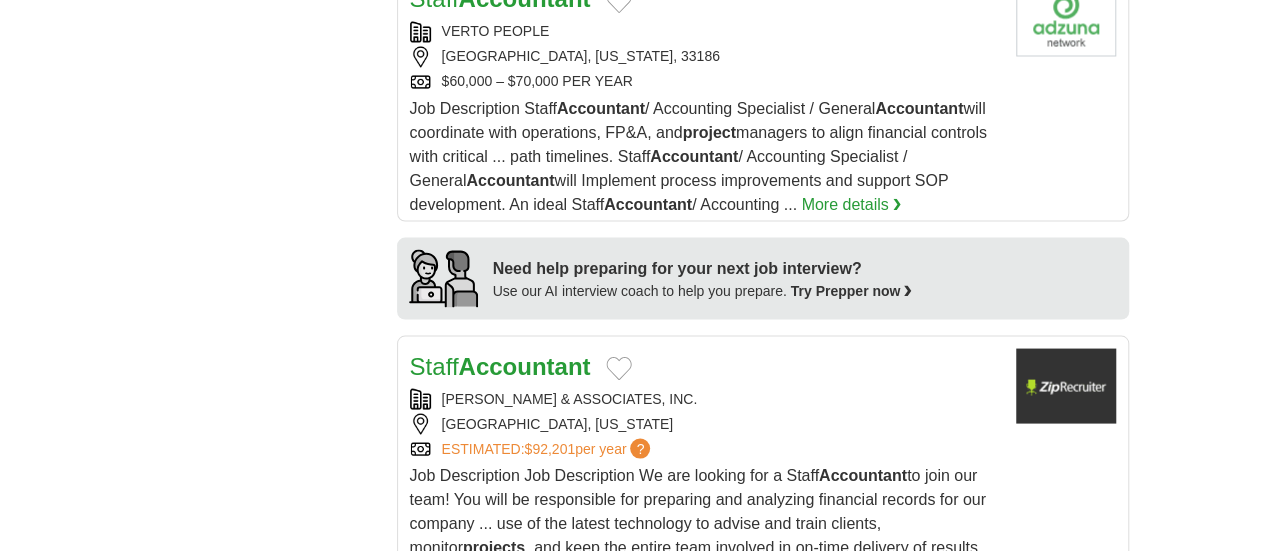 click on "$80,000 - 90,000 PER YEAR
EASY APPLY CLOSING SOON" at bounding box center (705, 718) 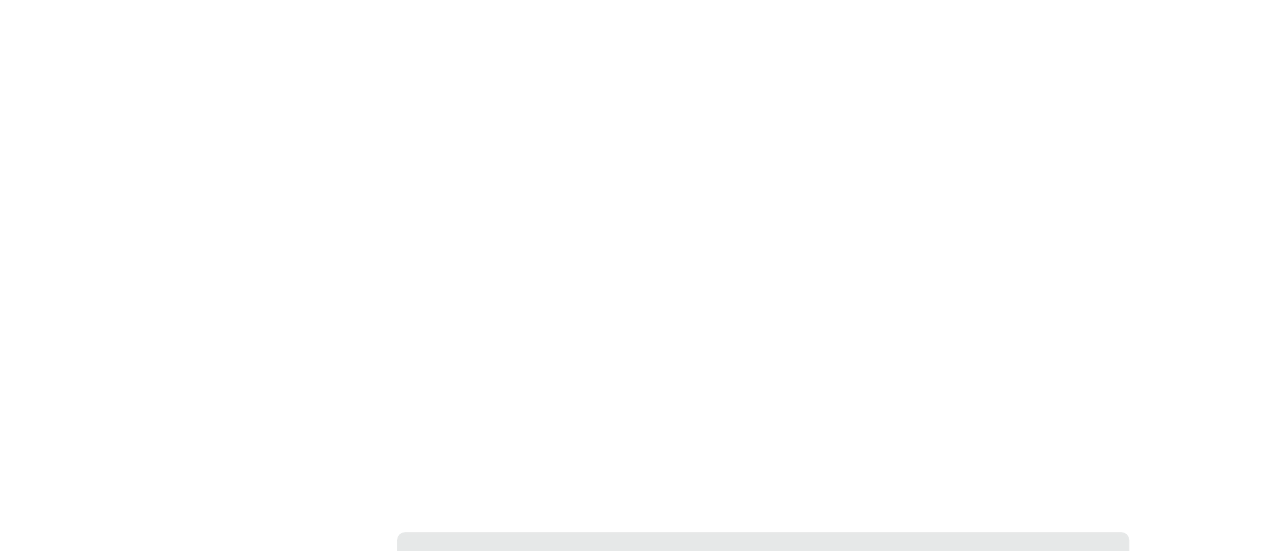 scroll, scrollTop: 3704, scrollLeft: 0, axis: vertical 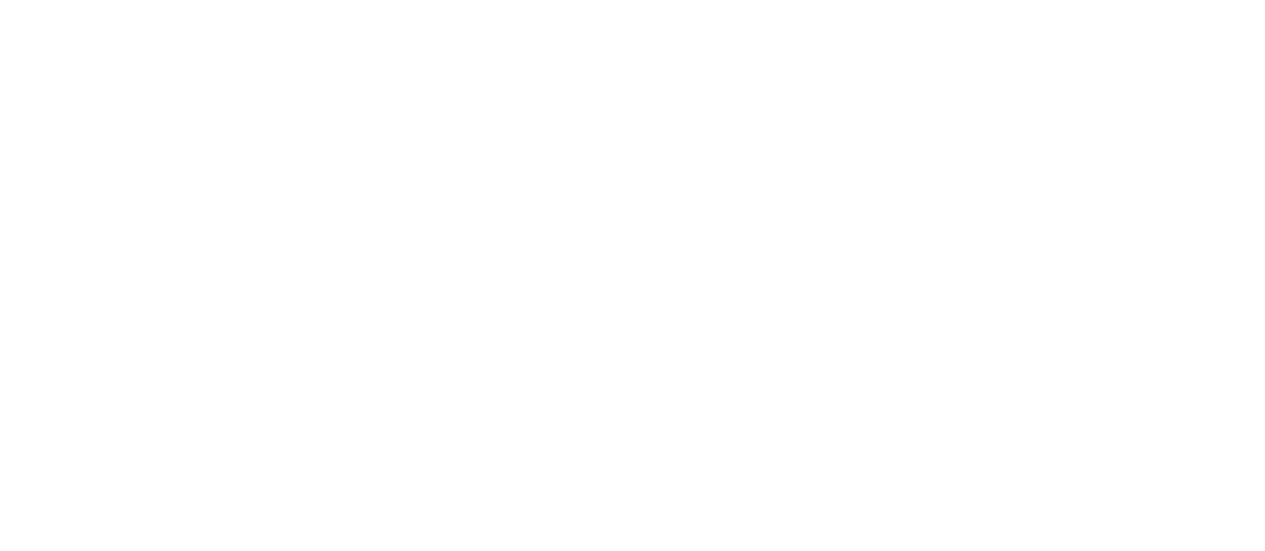 click on "5" at bounding box center (802, 812) 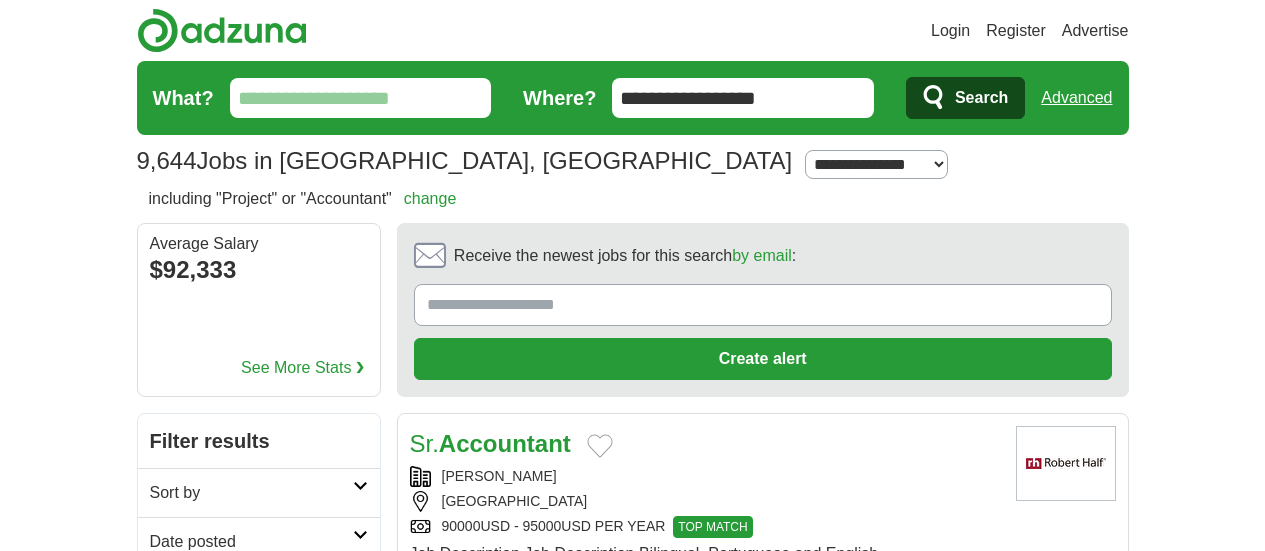 scroll, scrollTop: 0, scrollLeft: 0, axis: both 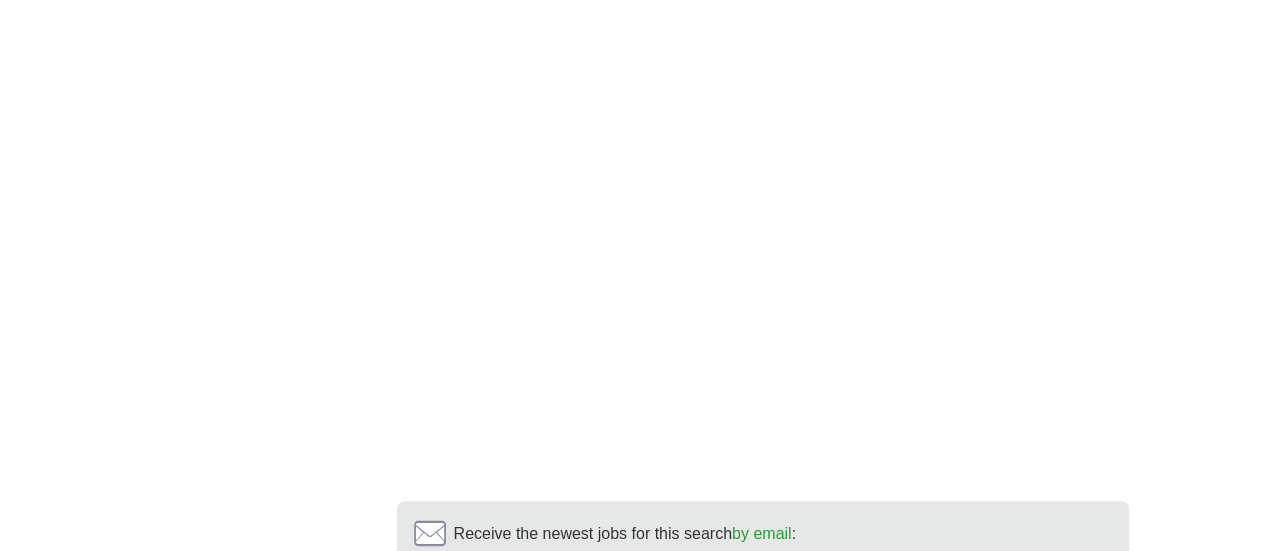 click on "6" at bounding box center [826, 741] 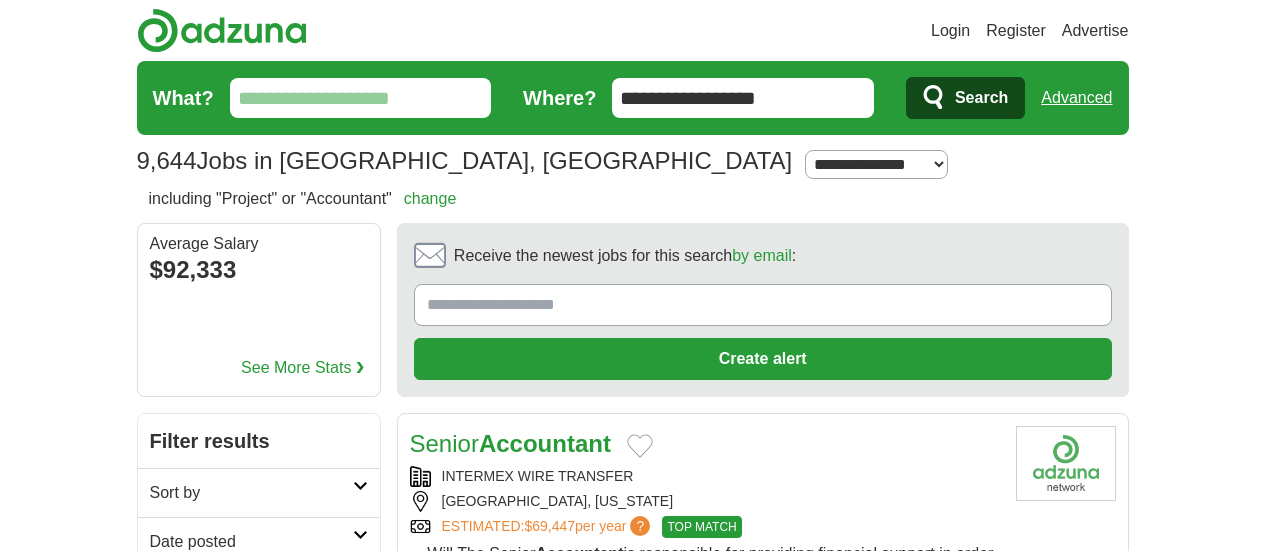 scroll, scrollTop: 0, scrollLeft: 0, axis: both 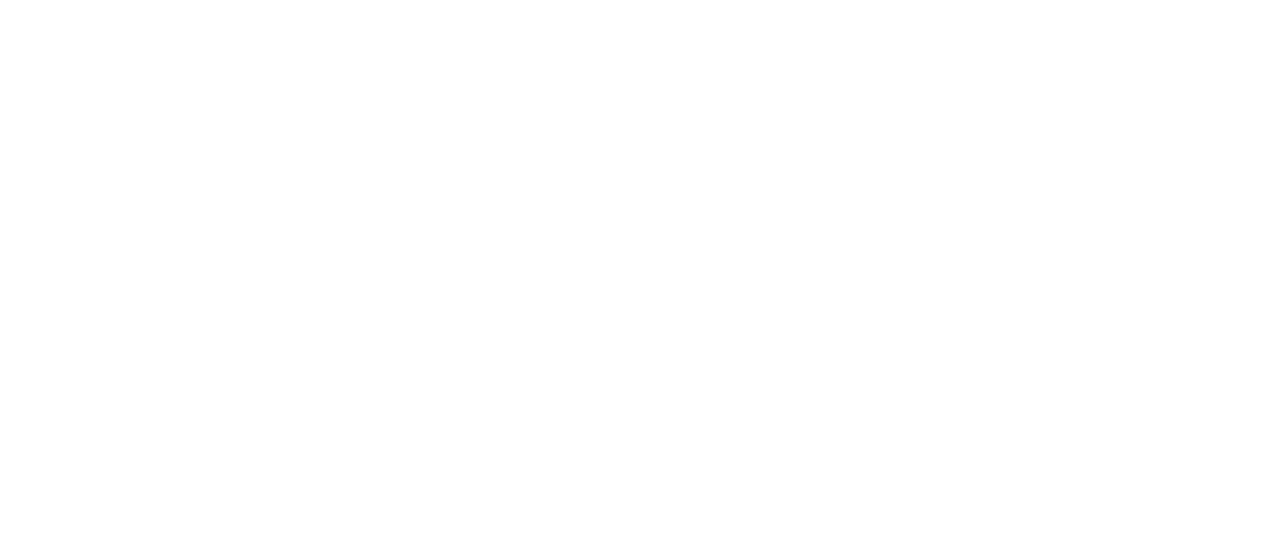click on "7" at bounding box center [850, 999] 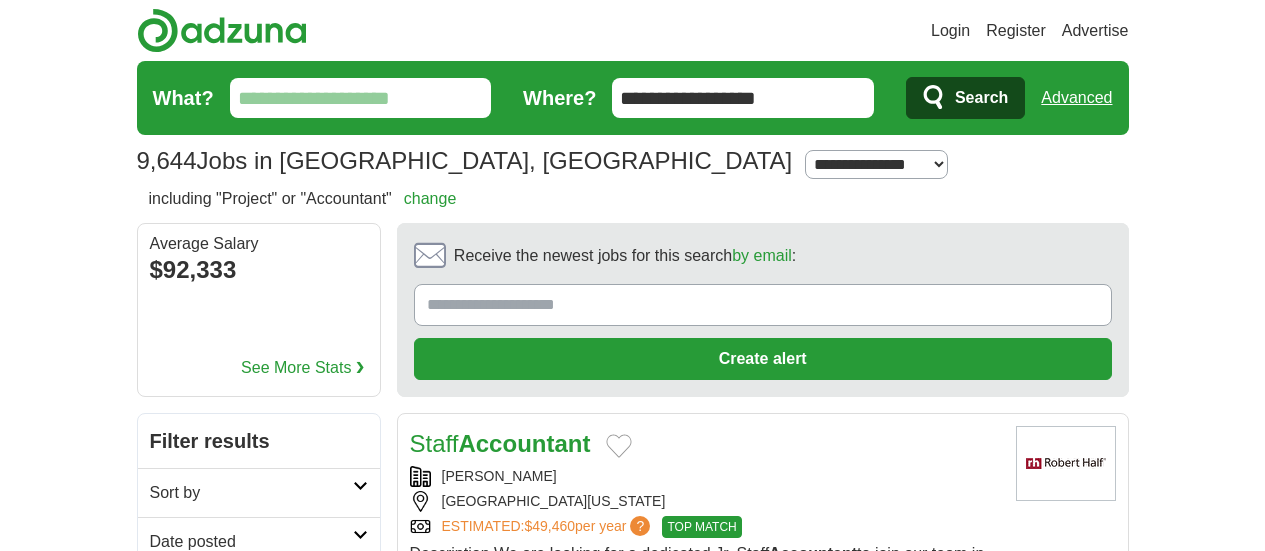 scroll, scrollTop: 0, scrollLeft: 0, axis: both 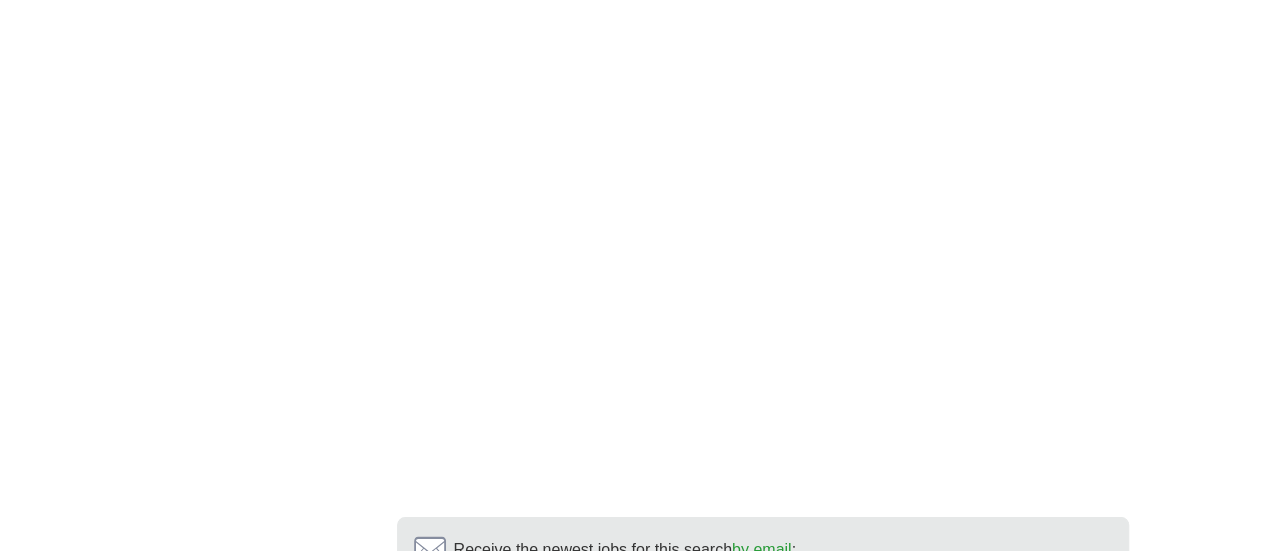 click on "10" at bounding box center (989, 757) 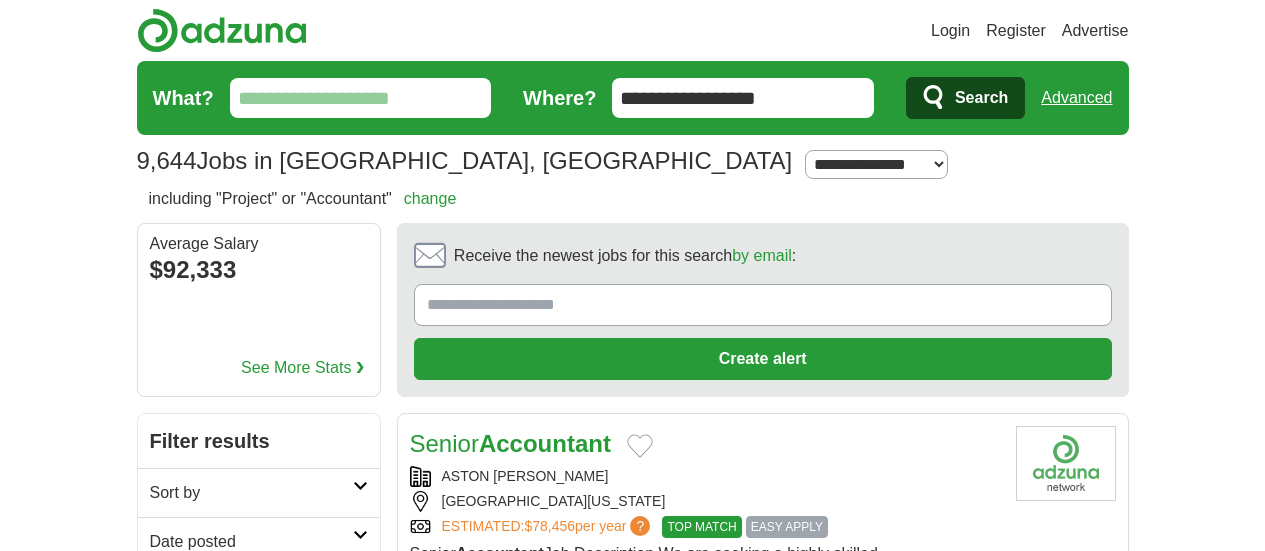 scroll, scrollTop: 0, scrollLeft: 0, axis: both 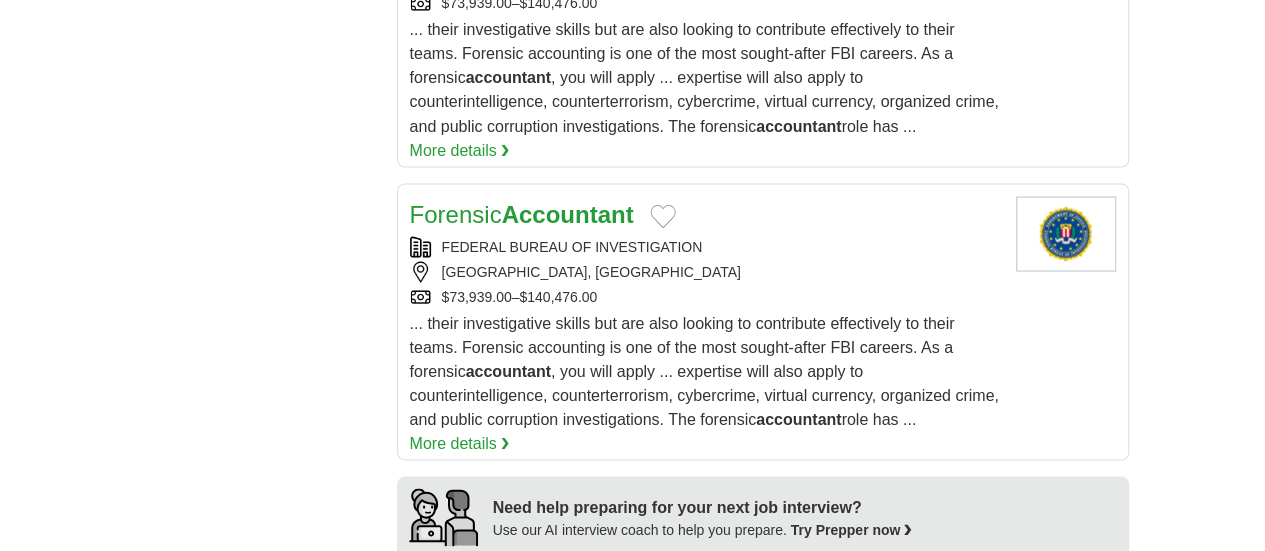 drag, startPoint x: 1272, startPoint y: 91, endPoint x: 1262, endPoint y: 365, distance: 274.18243 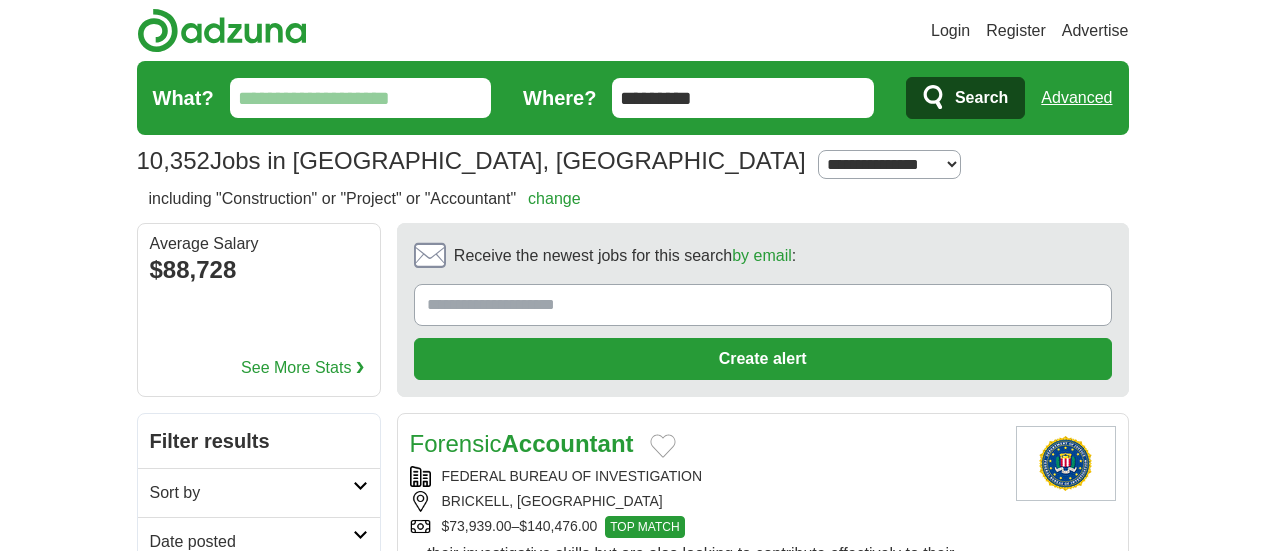 scroll, scrollTop: 0, scrollLeft: 0, axis: both 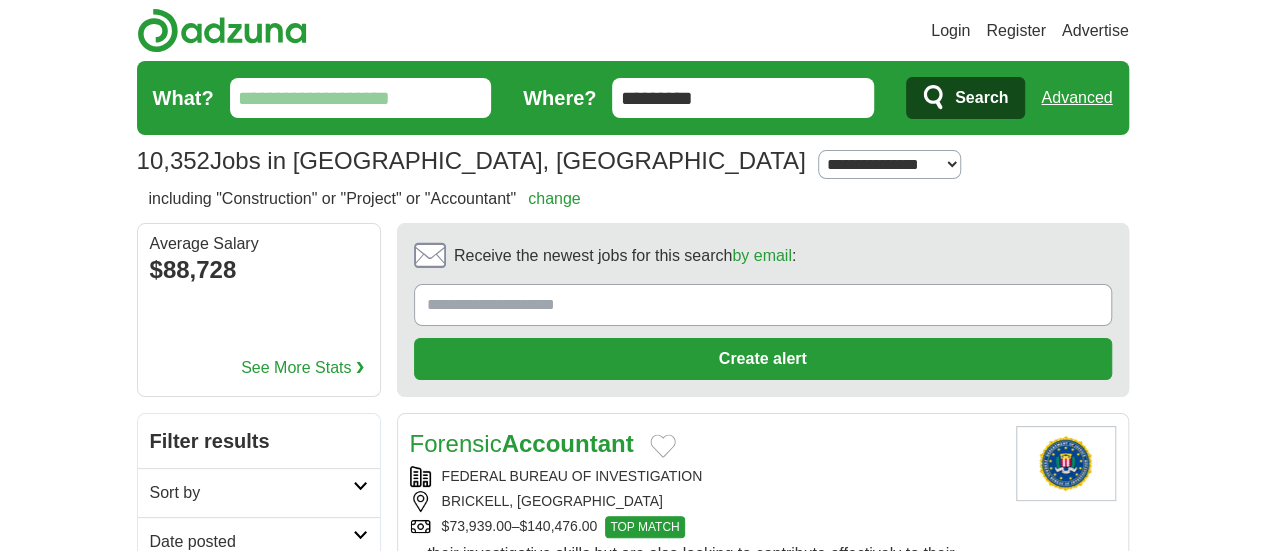 click on "$73,939.00–$140,476.00
TOP MATCH" at bounding box center [705, 527] 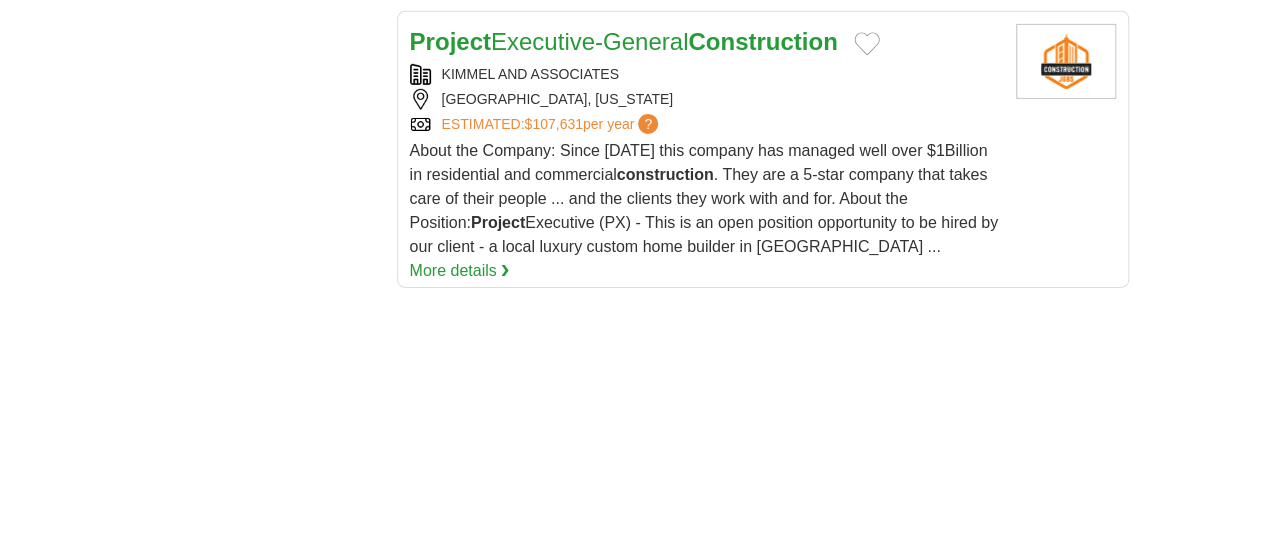 scroll, scrollTop: 3230, scrollLeft: 0, axis: vertical 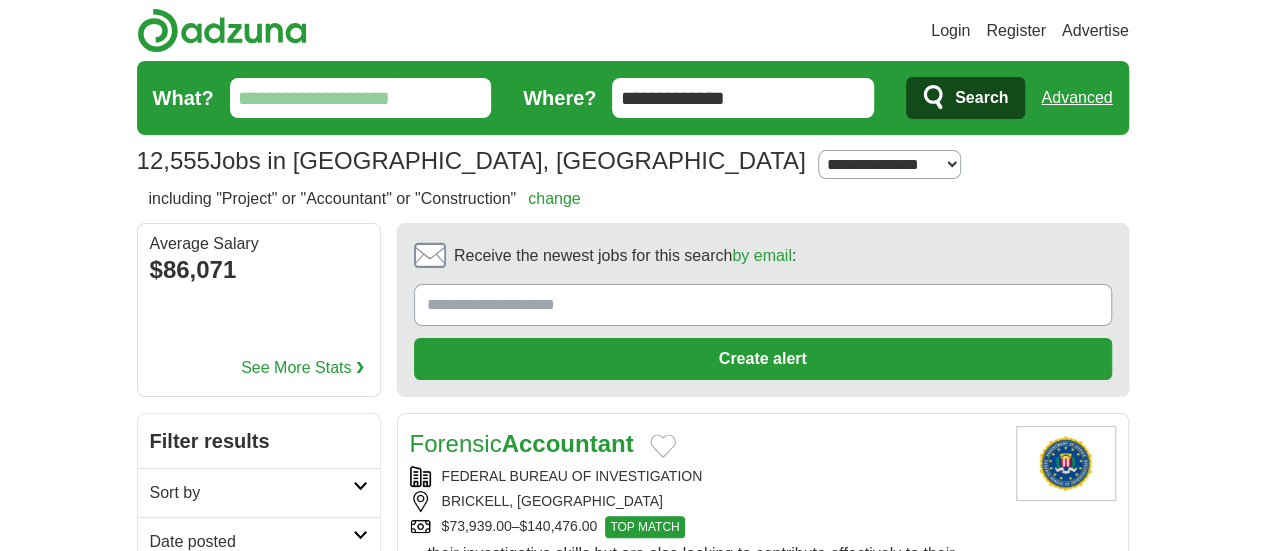 click on "Forensic  Accountant
FEDERAL BUREAU OF INVESTIGATION
BRICKELL, FL
$73,939.00–$140,476.00
TOP MATCH
TOP MATCH
...  their investigative skills but are also looking to contribute effectively to their teams. Forensic accounting is one of the most sought-after FBI careers. As a forensic  accountant accountant  role has ...
More details ❯" at bounding box center [705, 556] 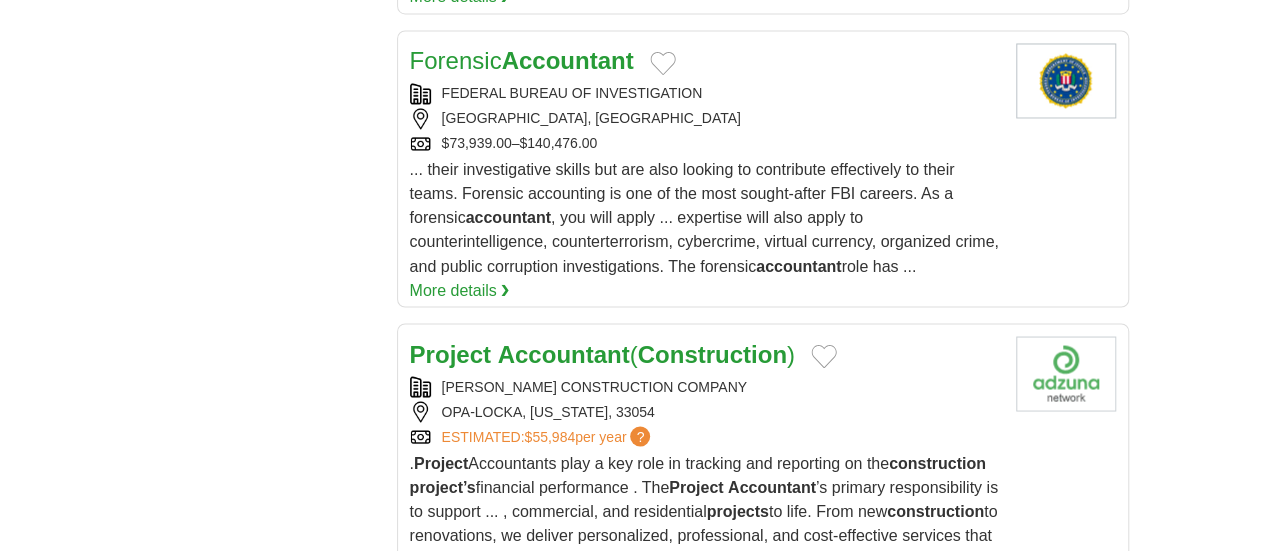 scroll, scrollTop: 1917, scrollLeft: 0, axis: vertical 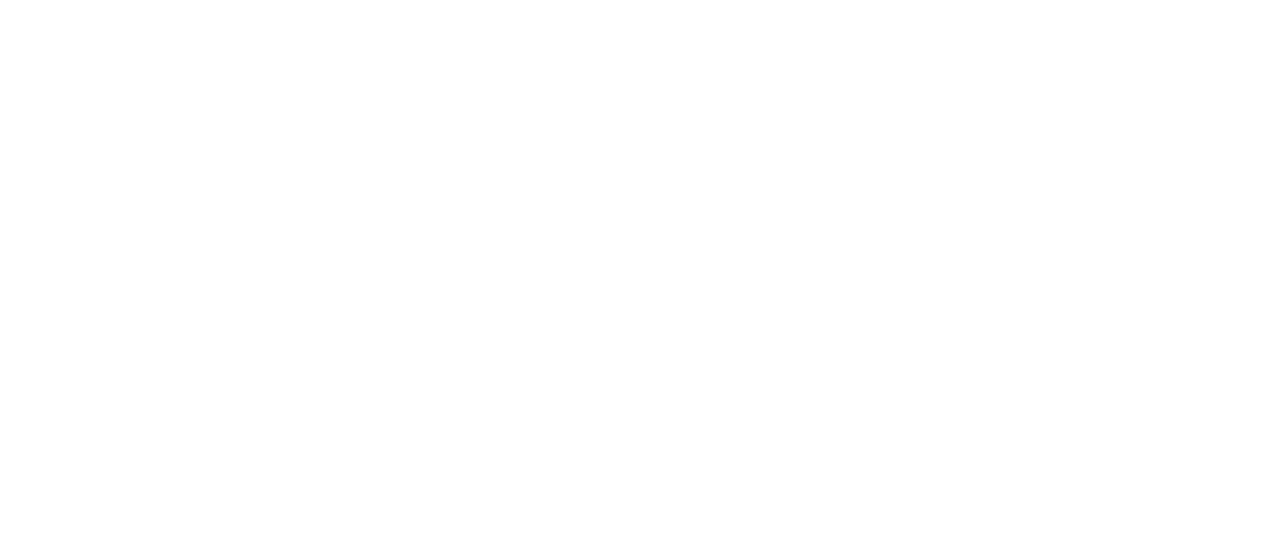 click on "3" at bounding box center (654, 1097) 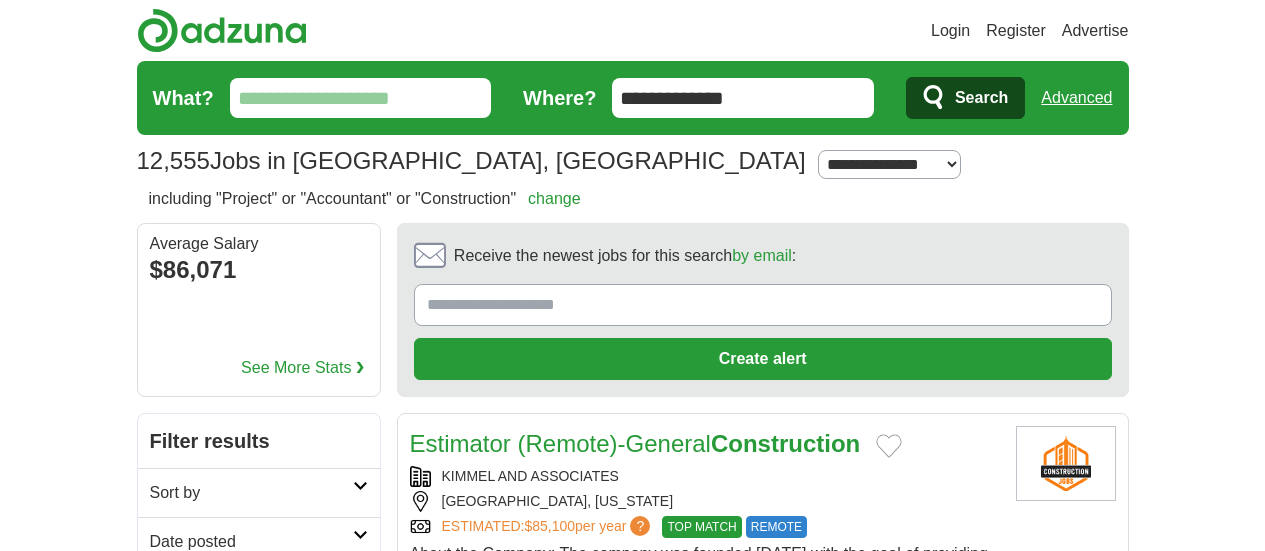 scroll, scrollTop: 0, scrollLeft: 0, axis: both 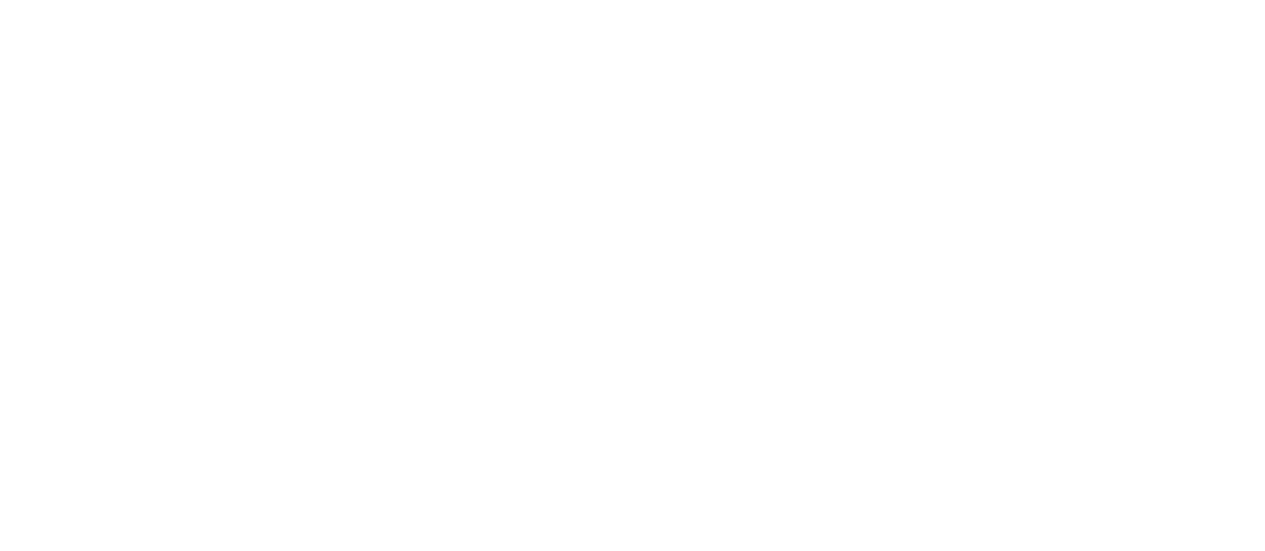 click on "2" at bounding box center [660, 797] 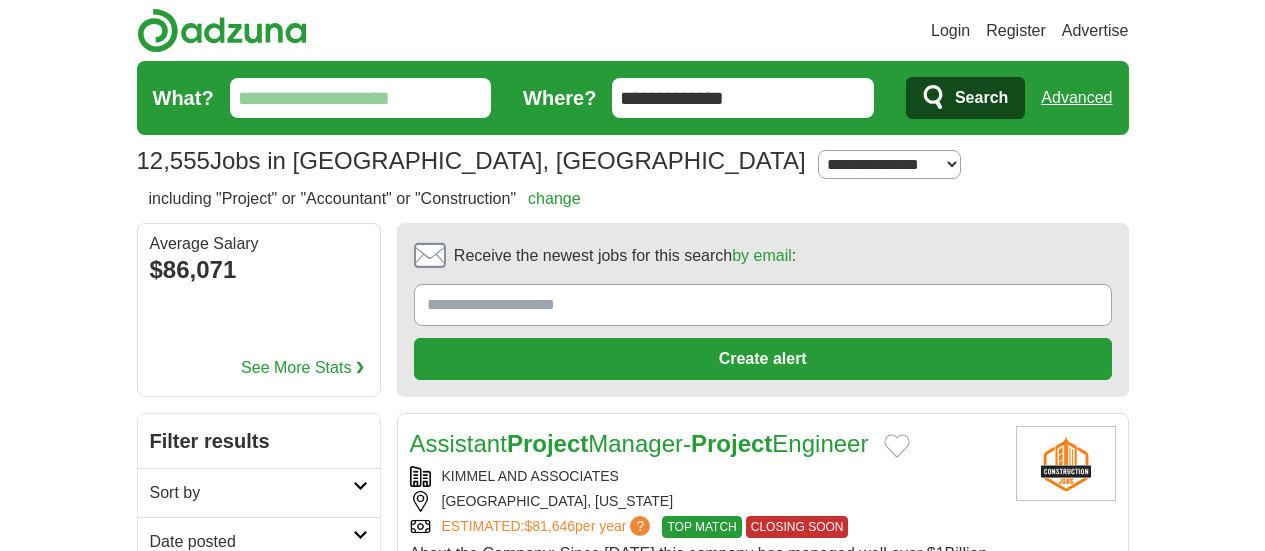 scroll, scrollTop: 0, scrollLeft: 0, axis: both 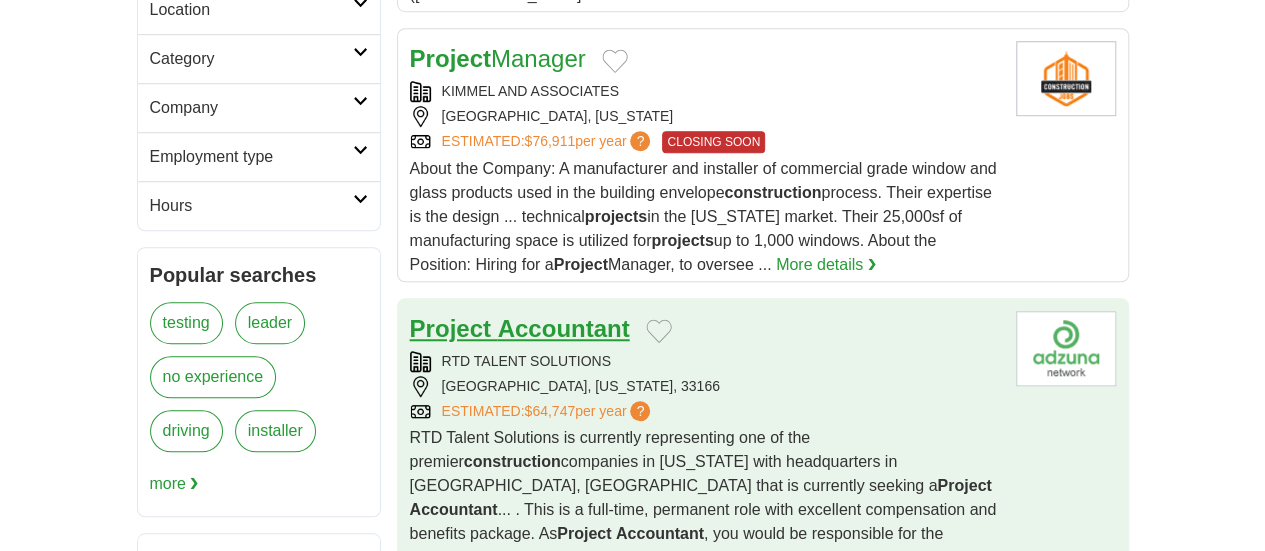 click on "Accountant" at bounding box center (564, 328) 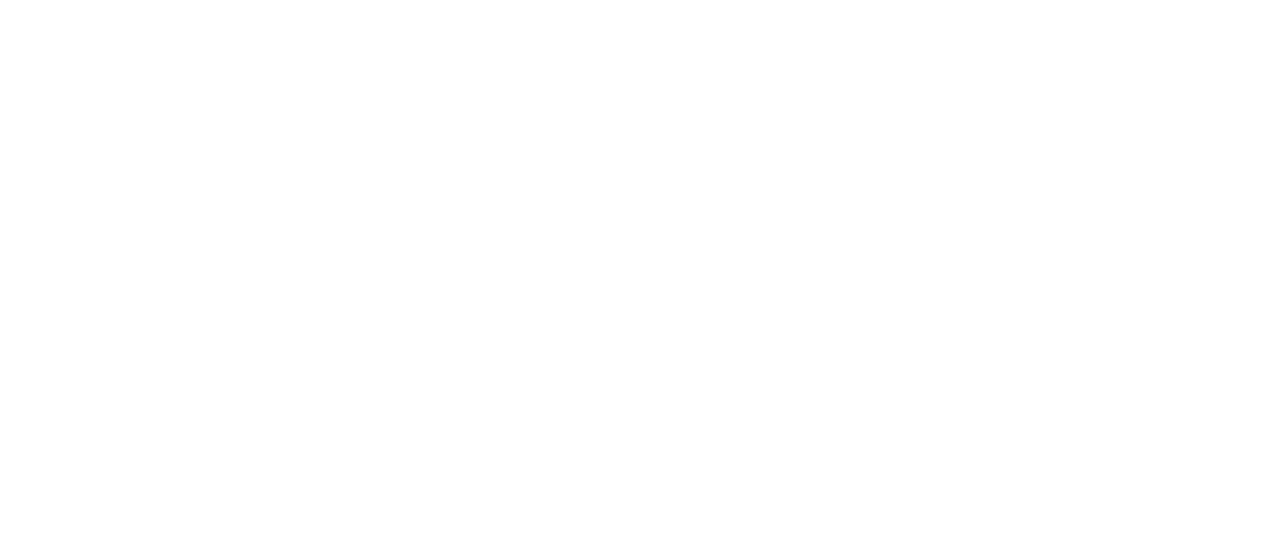 scroll, scrollTop: 3946, scrollLeft: 0, axis: vertical 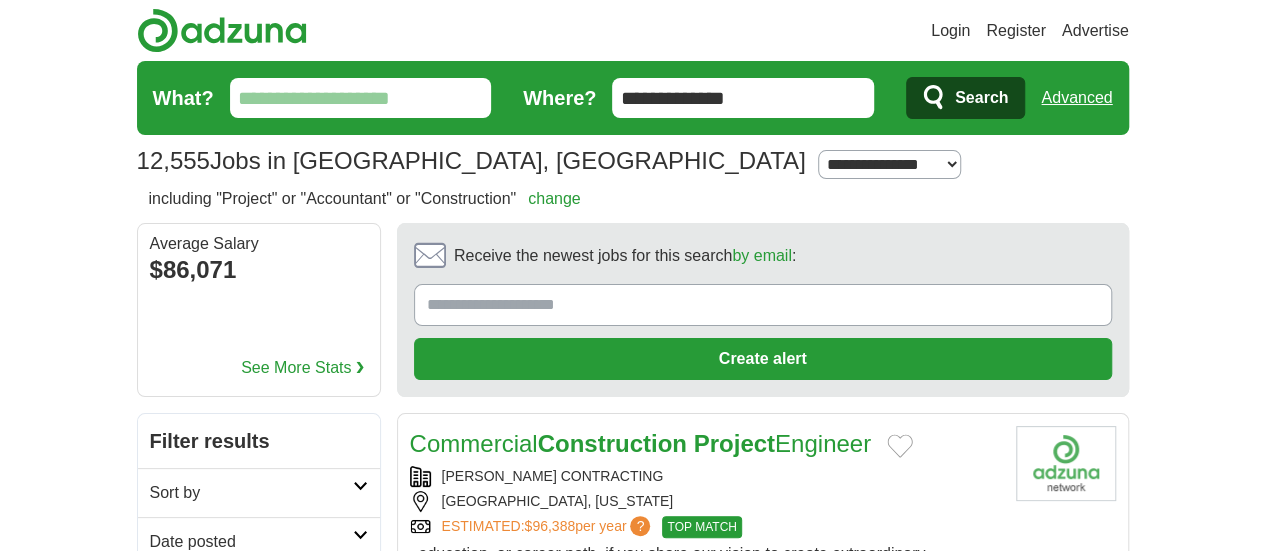 drag, startPoint x: 1263, startPoint y: 89, endPoint x: 1261, endPoint y: 113, distance: 24.083189 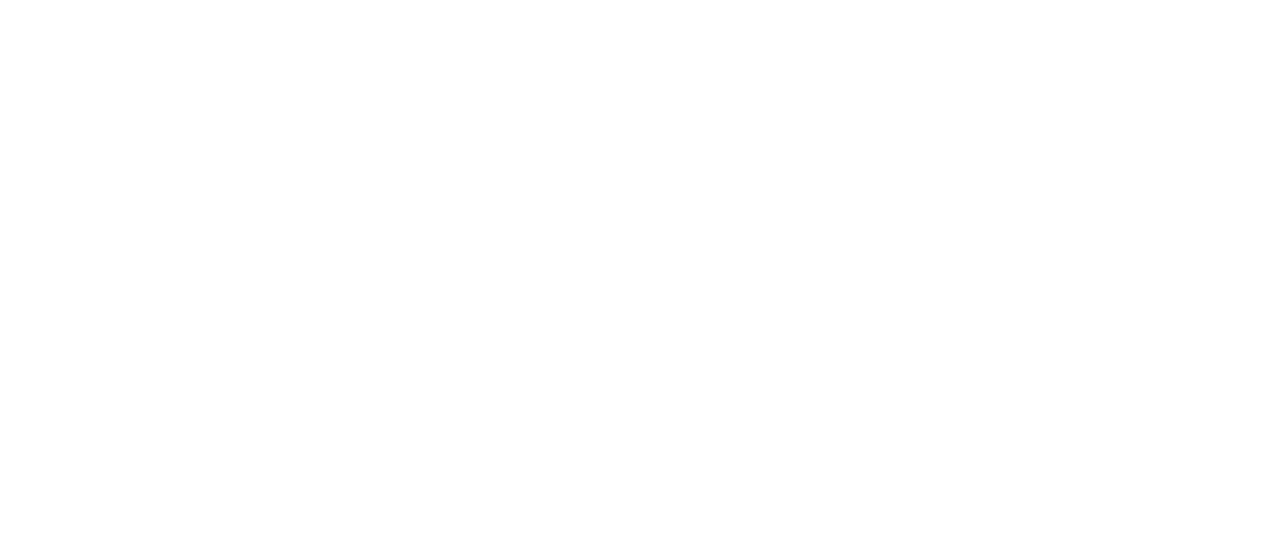 scroll, scrollTop: 4048, scrollLeft: 0, axis: vertical 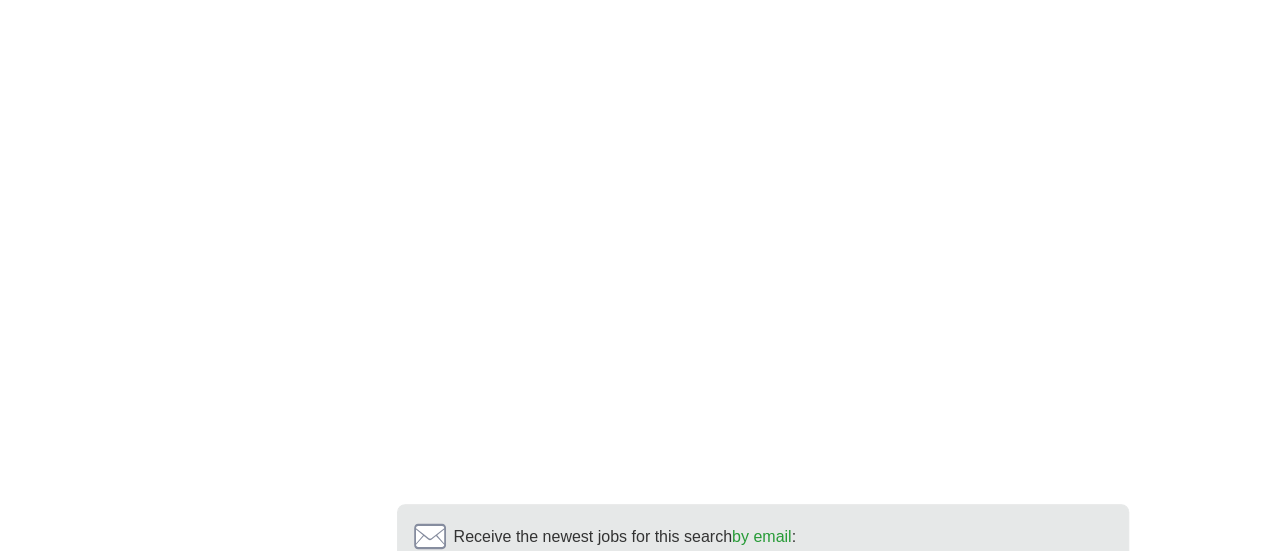 click on "9" at bounding box center [885, 744] 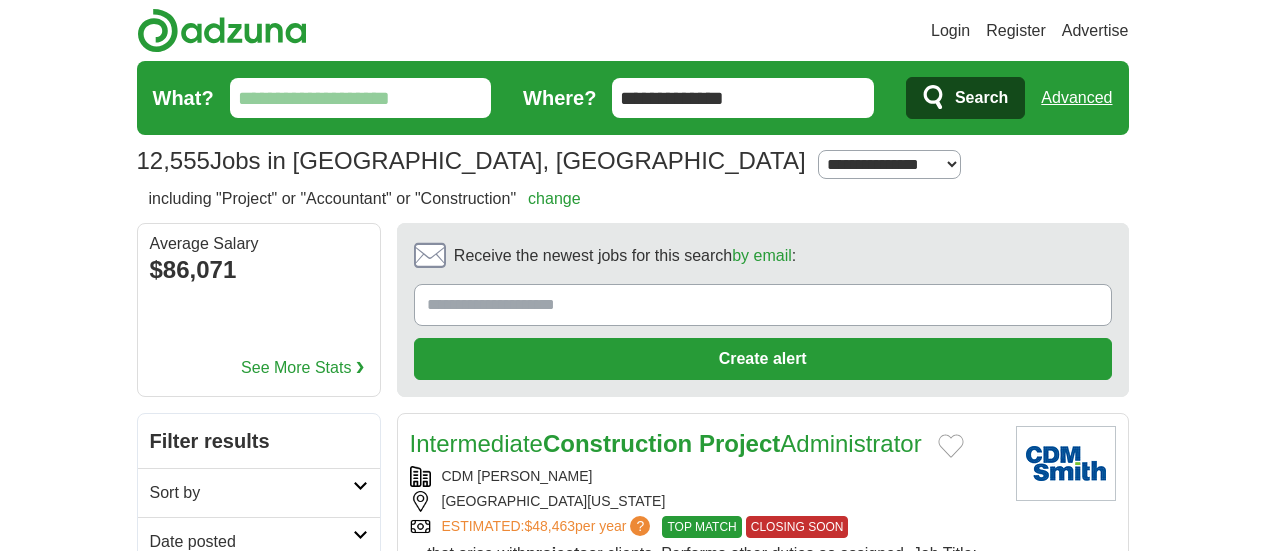scroll, scrollTop: 0, scrollLeft: 0, axis: both 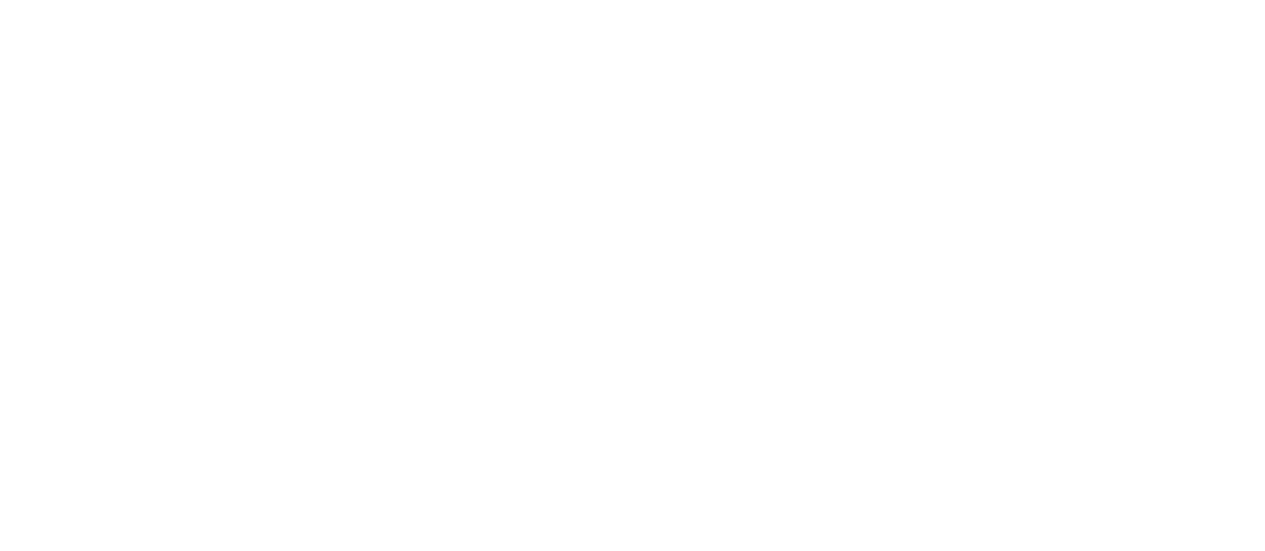 click on "10" at bounding box center (886, 799) 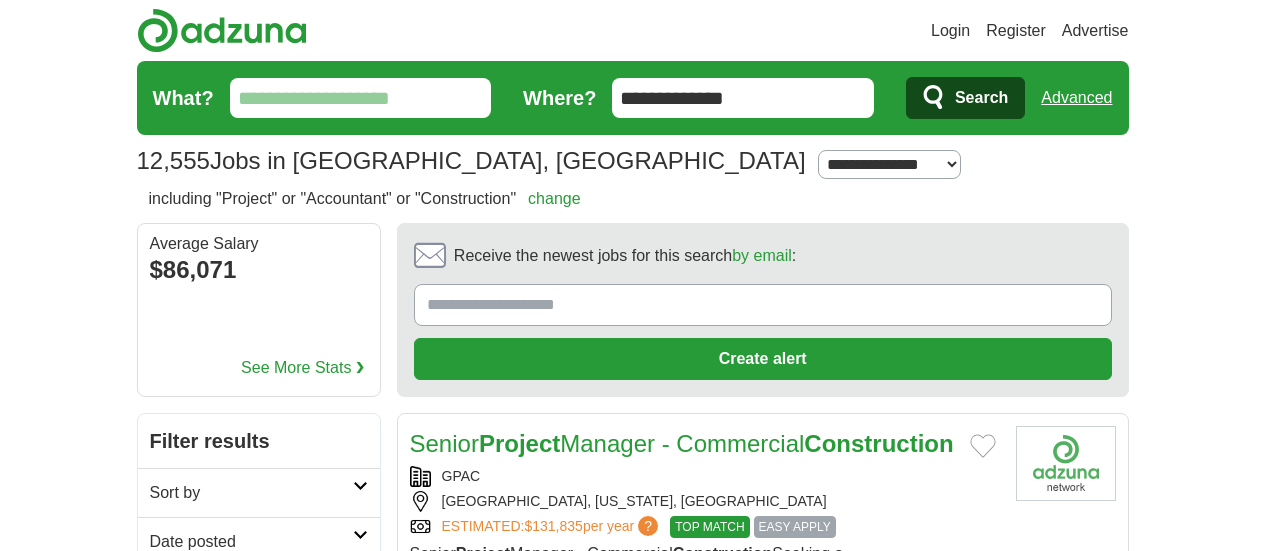 scroll, scrollTop: 0, scrollLeft: 0, axis: both 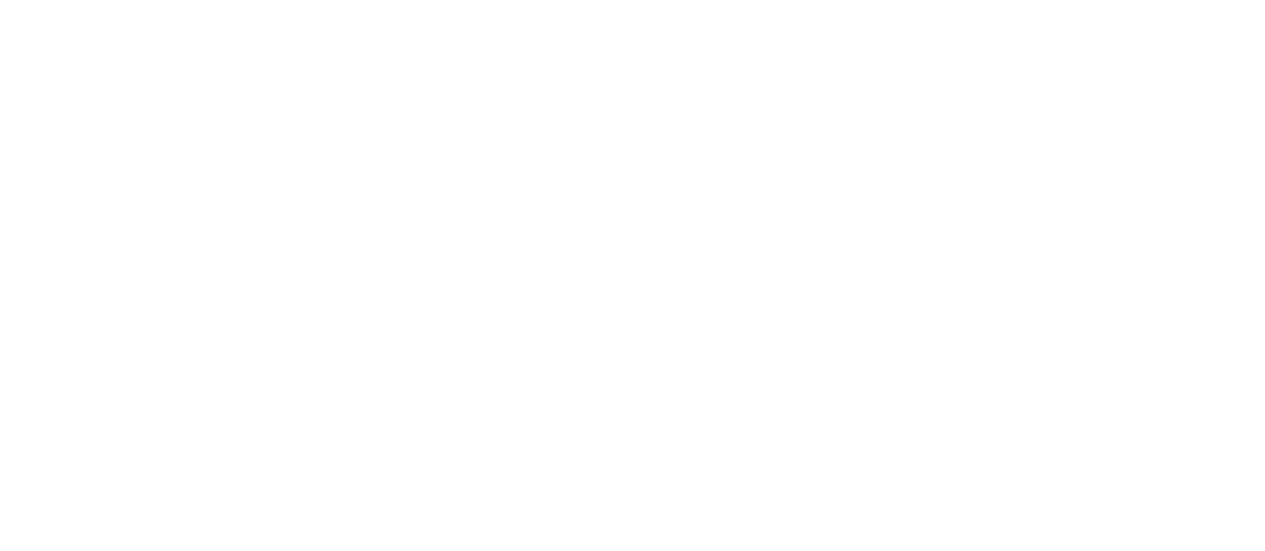 click on "11" at bounding box center (890, 970) 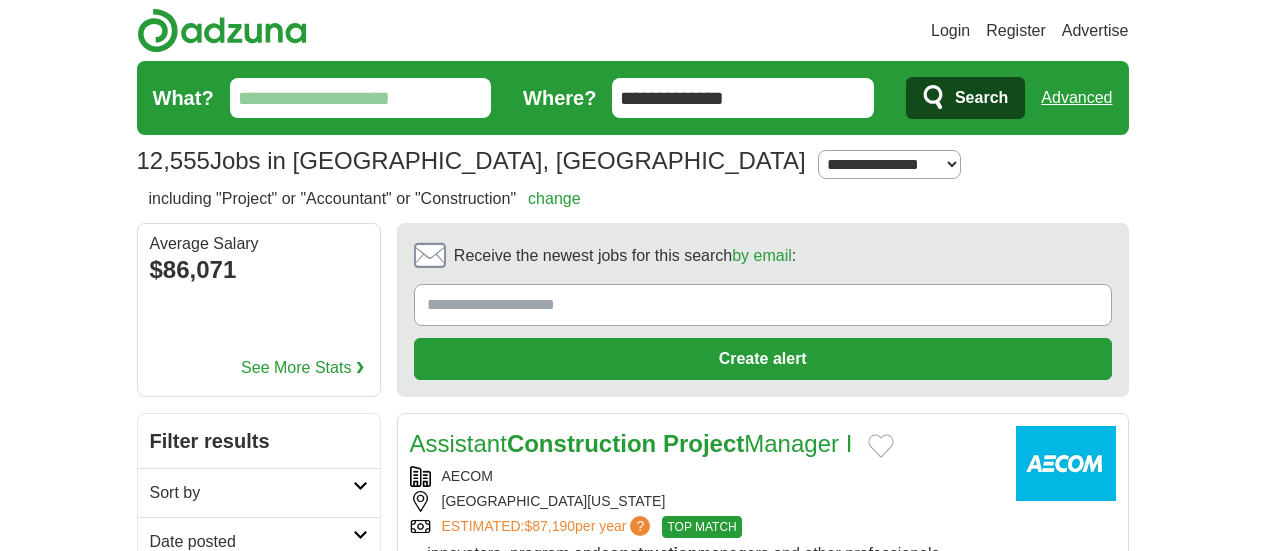 scroll, scrollTop: 0, scrollLeft: 0, axis: both 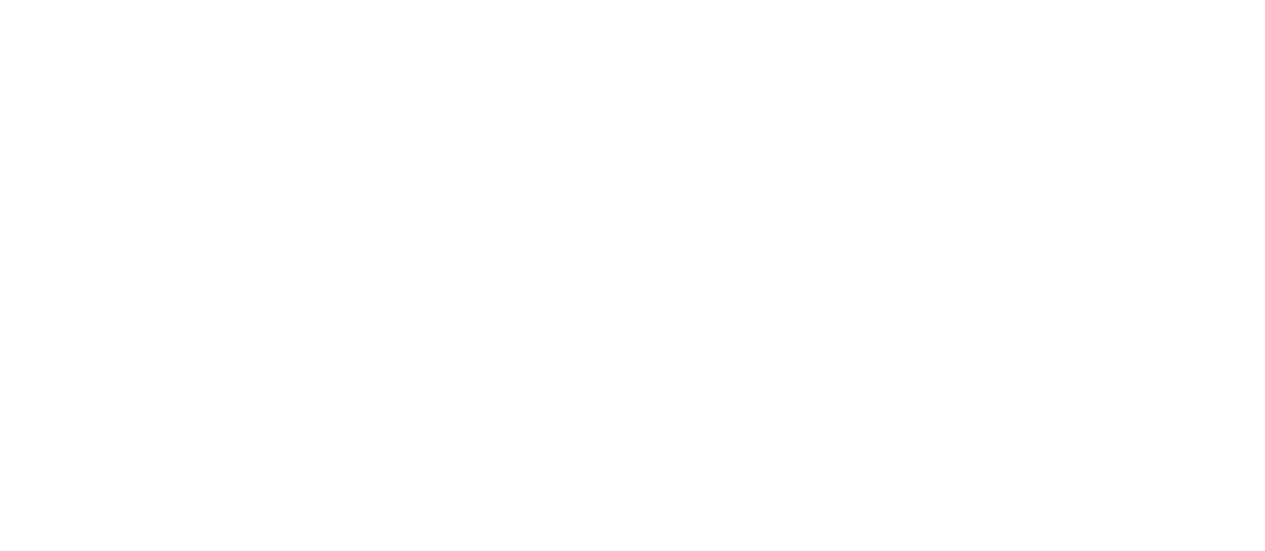 click on "12" at bounding box center [895, 854] 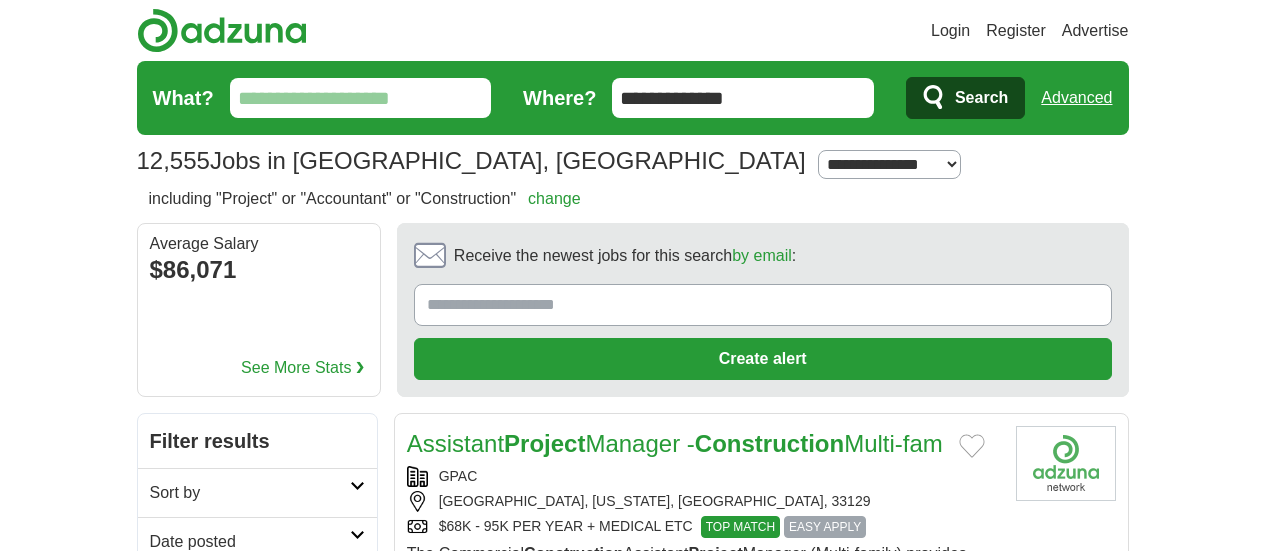 scroll, scrollTop: 0, scrollLeft: 0, axis: both 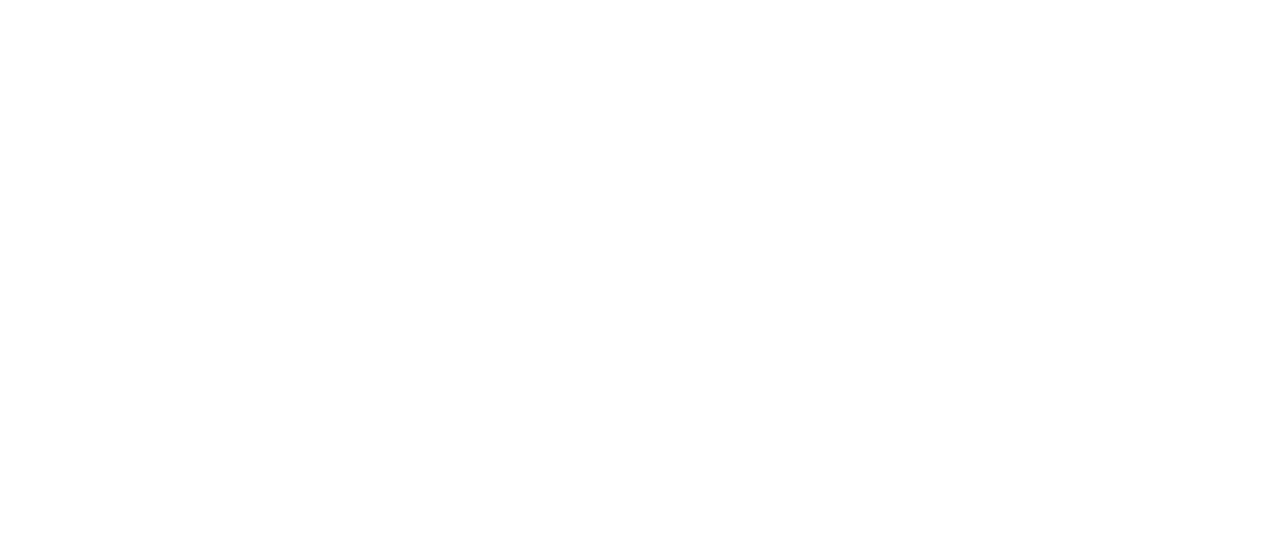 click on "13" at bounding box center (898, 1080) 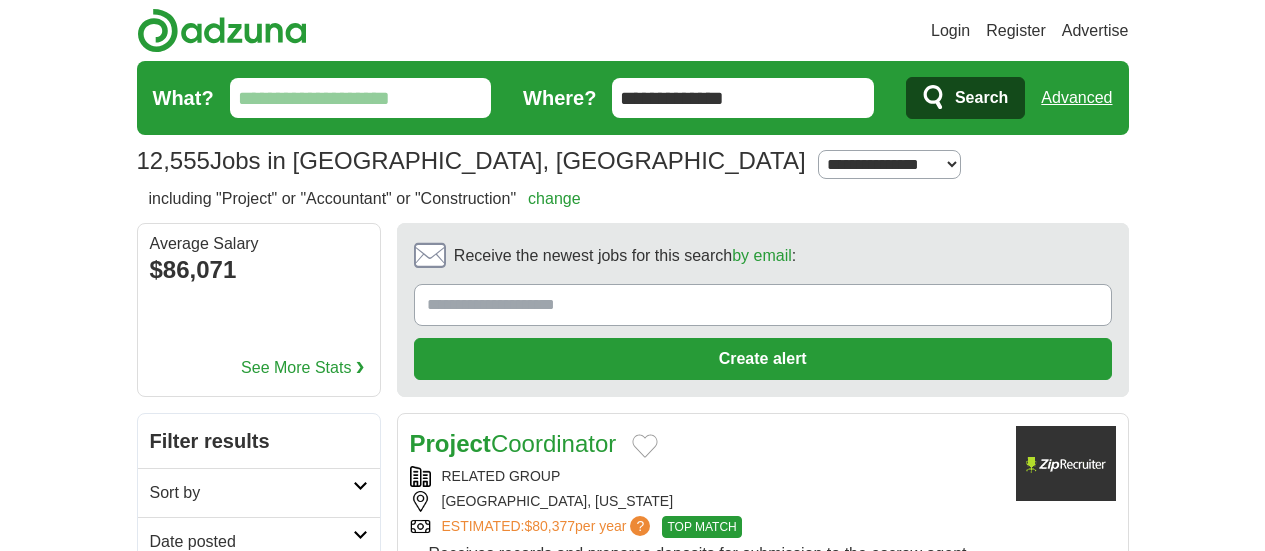 scroll, scrollTop: 0, scrollLeft: 0, axis: both 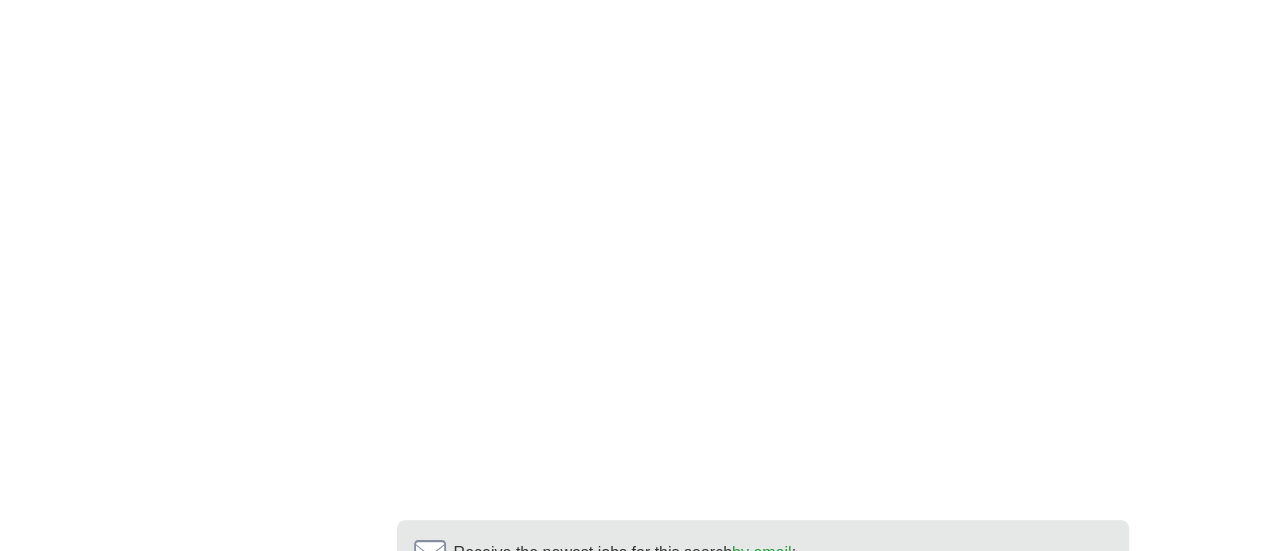 click on "14" at bounding box center (942, 760) 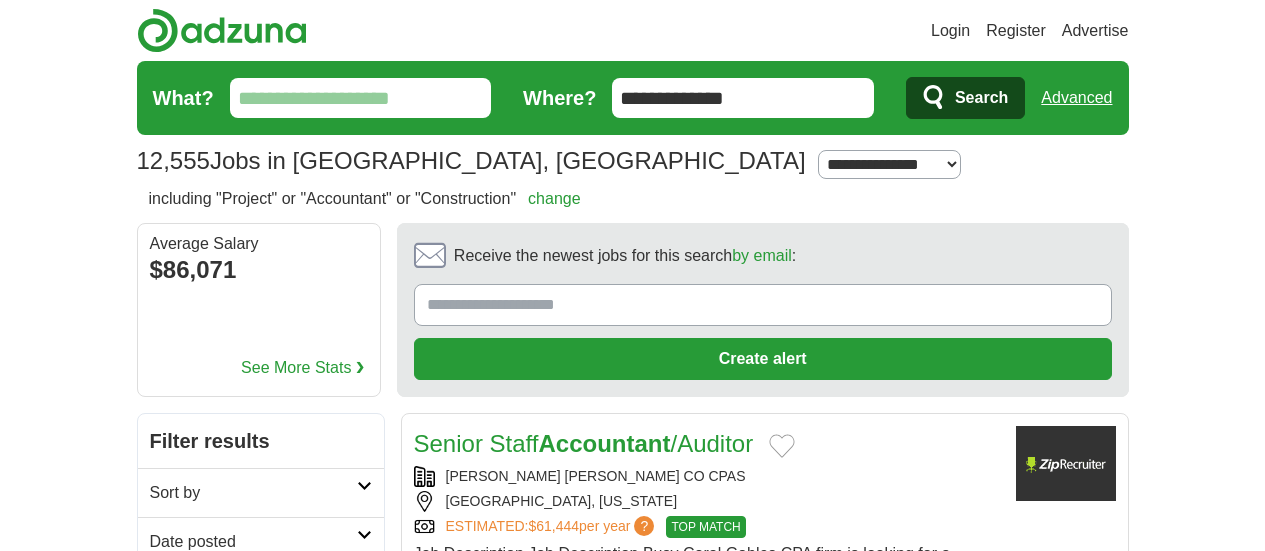 scroll, scrollTop: 0, scrollLeft: 0, axis: both 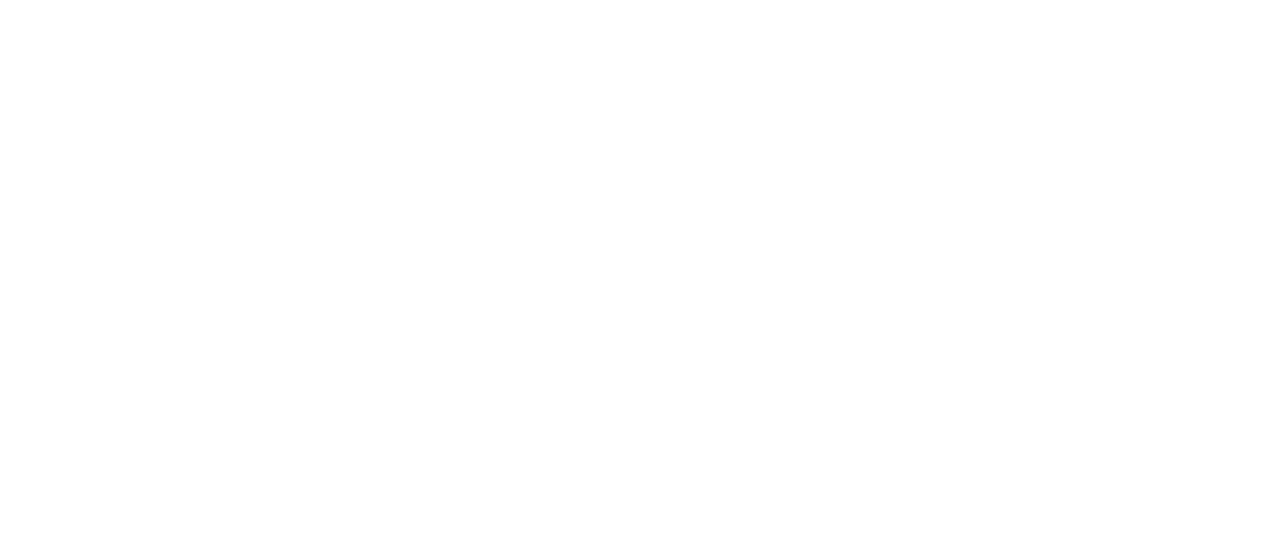 click on "15" at bounding box center (944, 973) 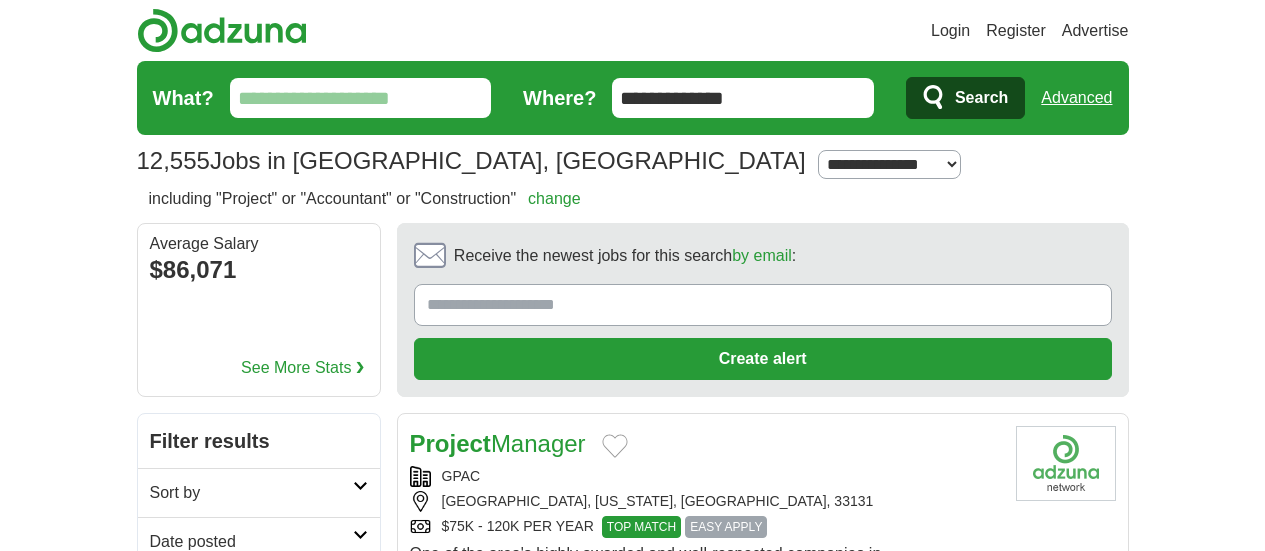 scroll, scrollTop: 0, scrollLeft: 0, axis: both 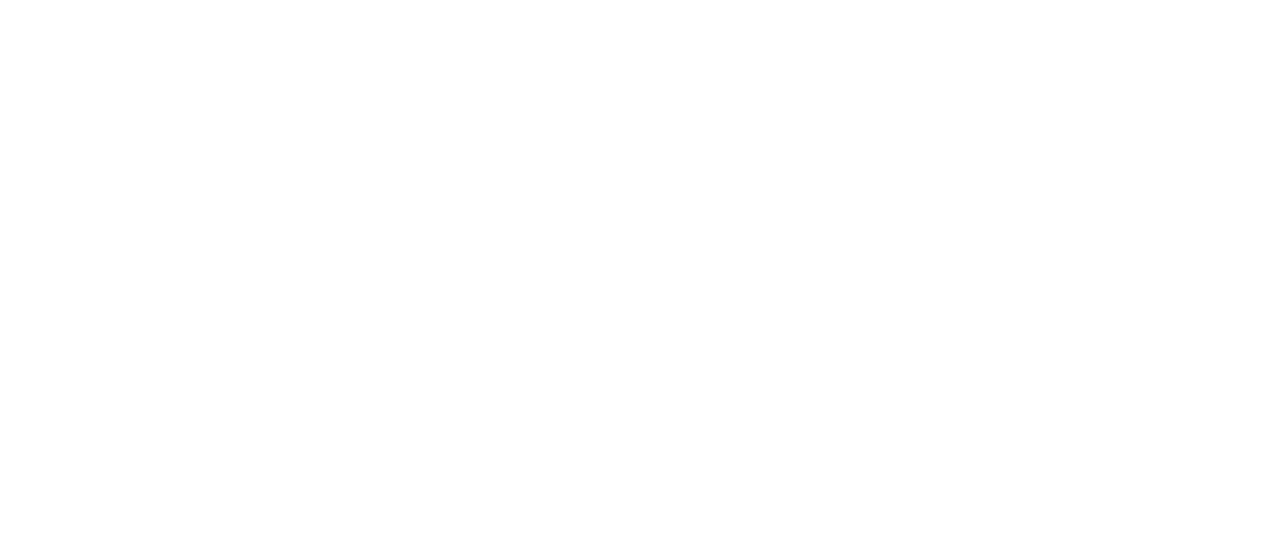 click on "16" at bounding box center [942, 887] 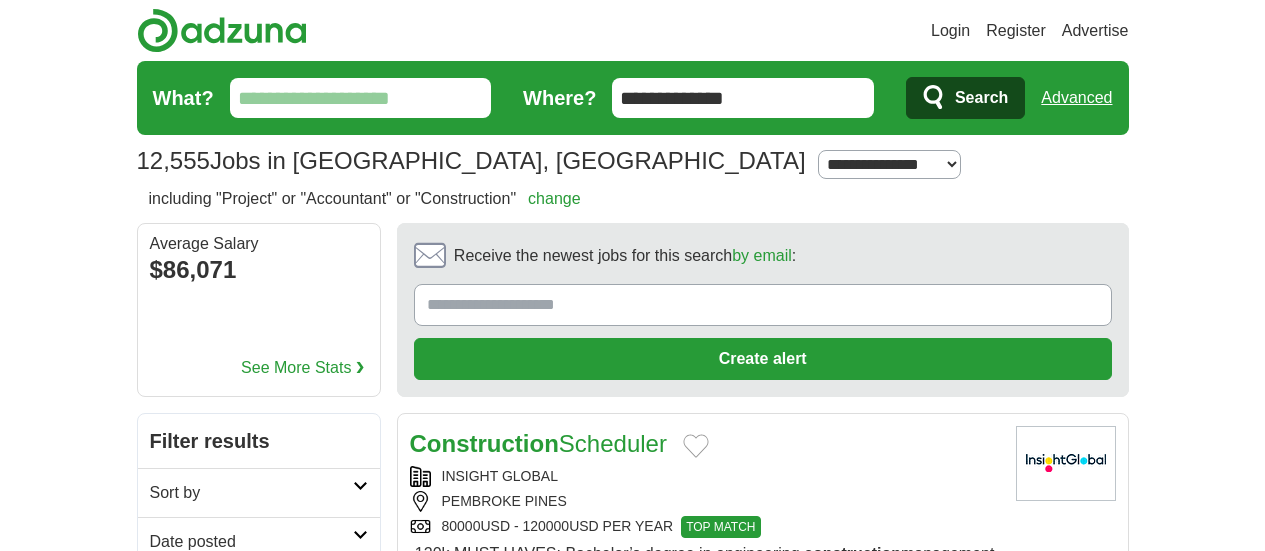 scroll, scrollTop: 0, scrollLeft: 0, axis: both 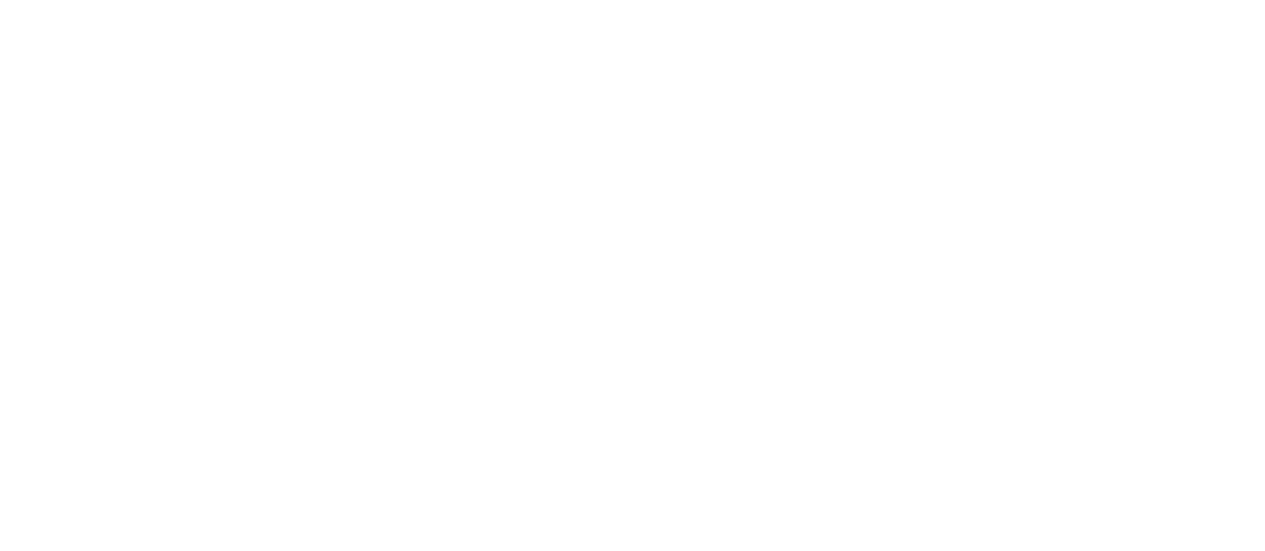 click on "17" at bounding box center [942, 869] 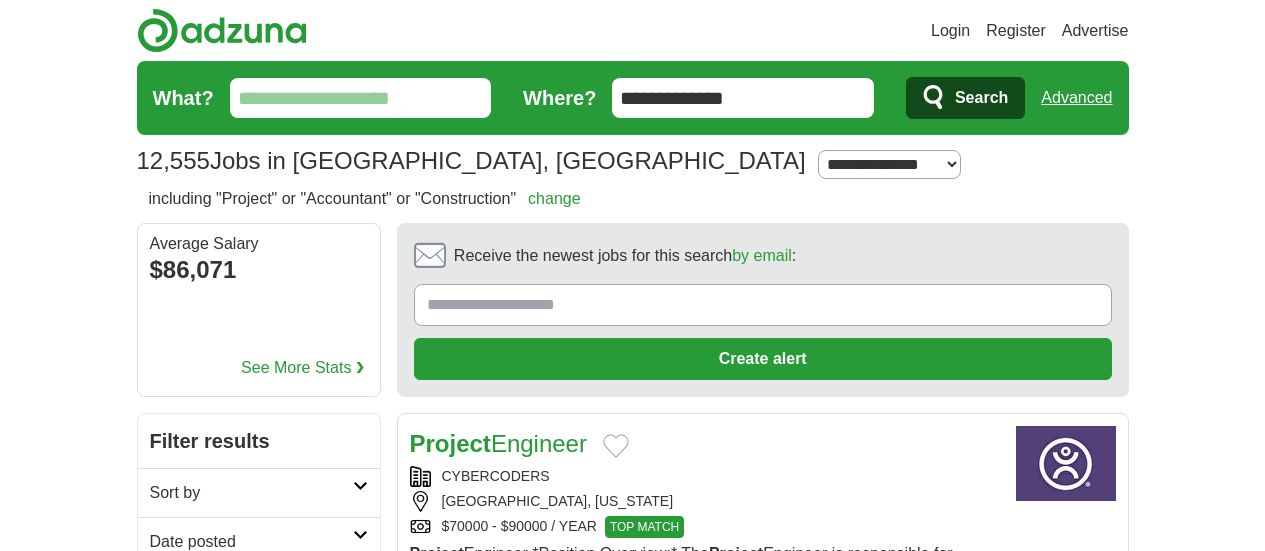 scroll, scrollTop: 0, scrollLeft: 0, axis: both 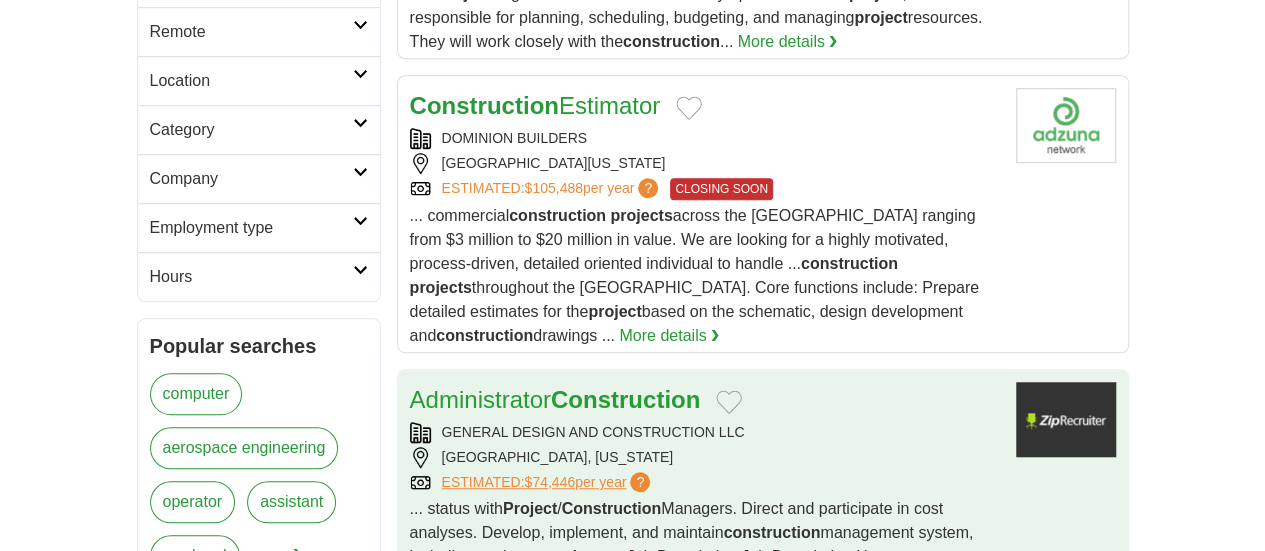 click on "?" at bounding box center (640, 482) 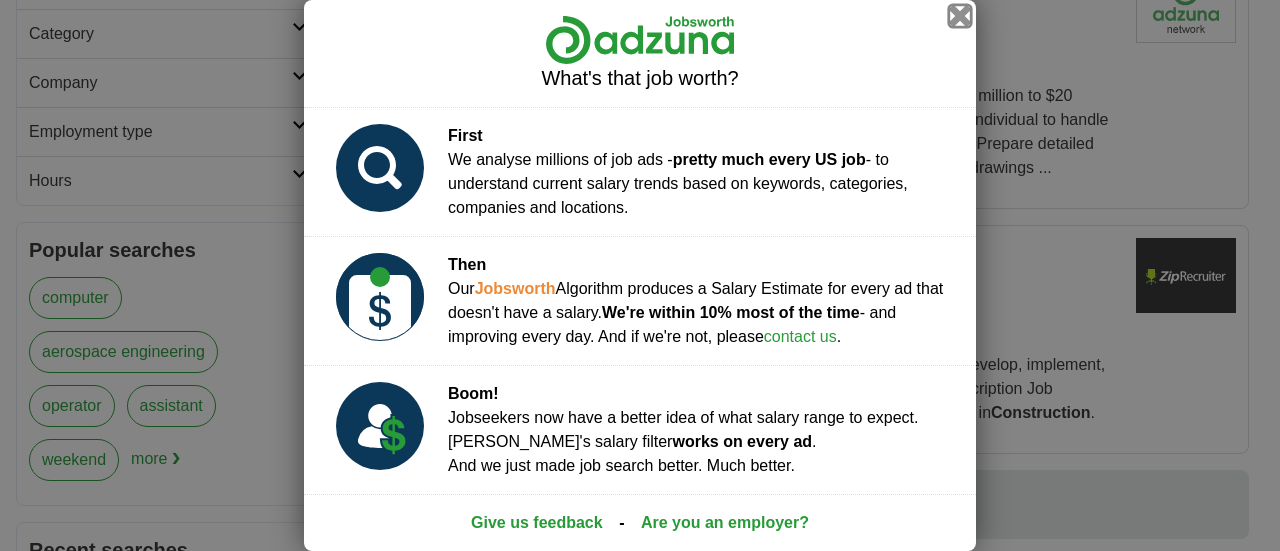 click at bounding box center [960, 16] 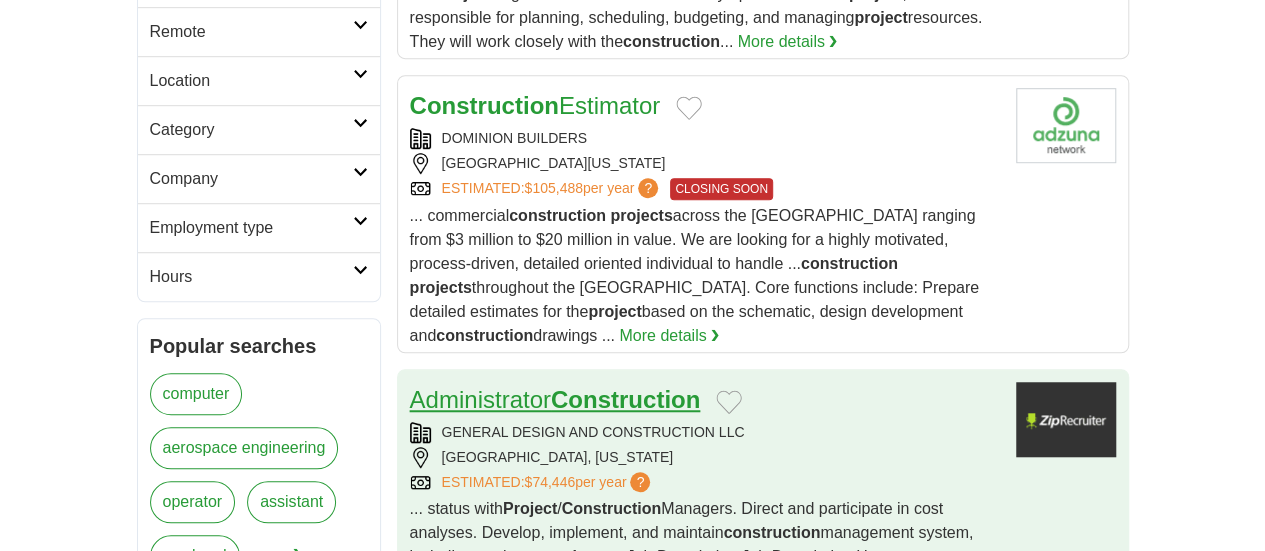 click on "Construction" at bounding box center (625, 399) 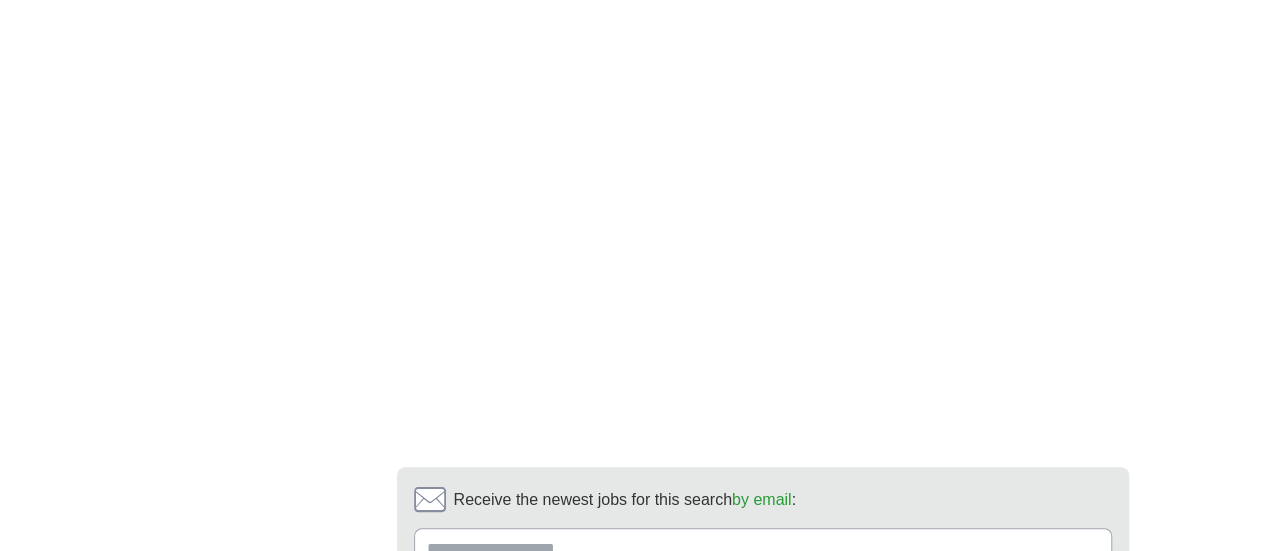 scroll, scrollTop: 4148, scrollLeft: 0, axis: vertical 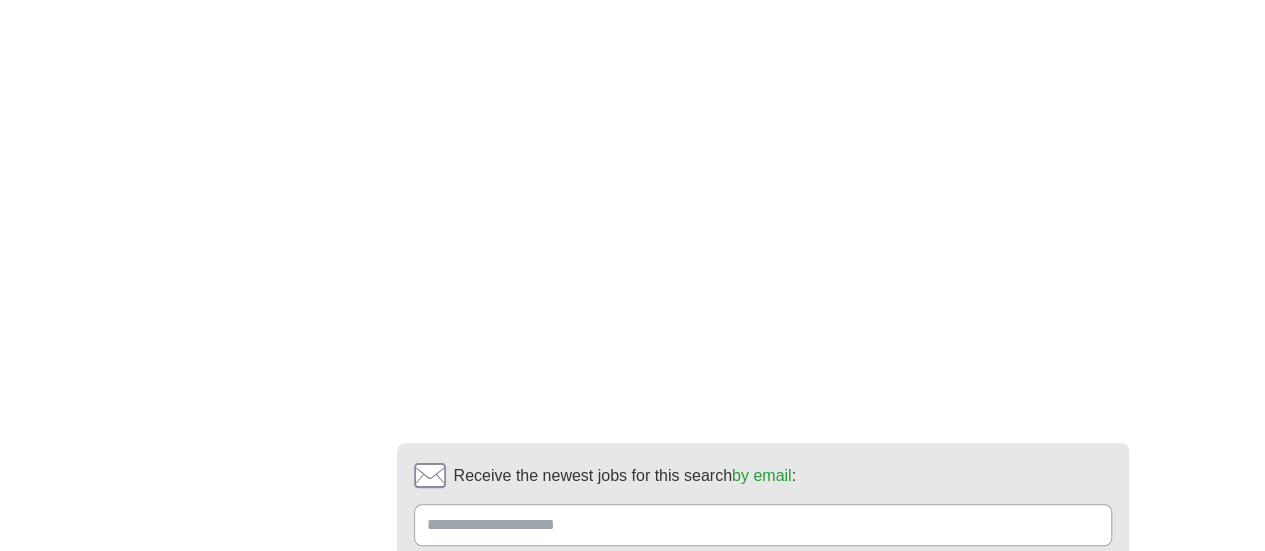 click on "18" at bounding box center (942, 683) 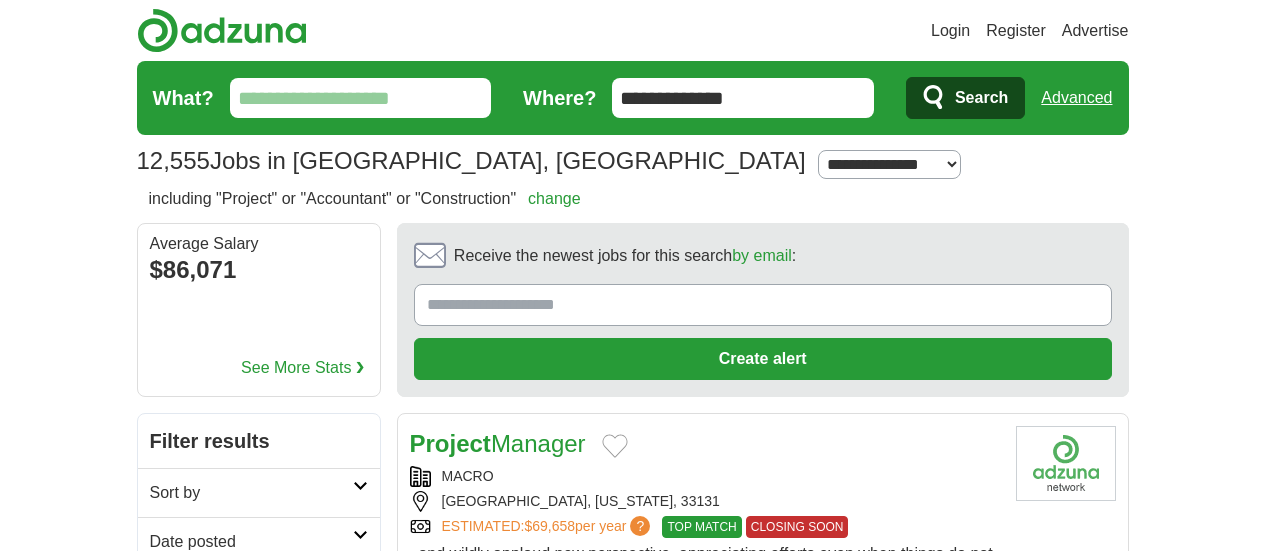 scroll, scrollTop: 0, scrollLeft: 0, axis: both 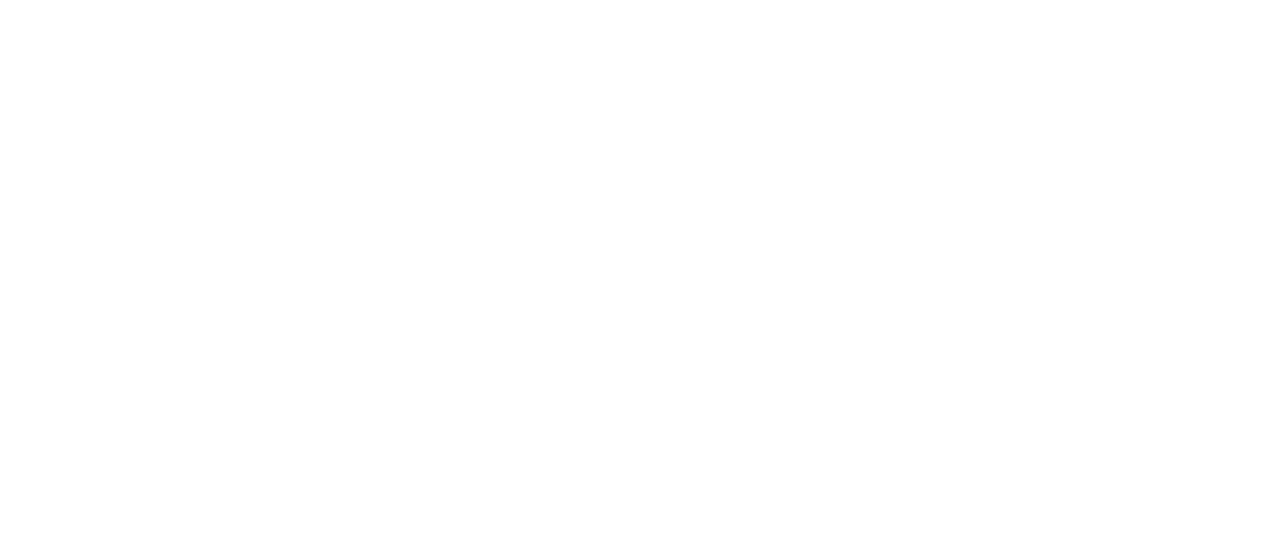 click on "19" at bounding box center [932, 847] 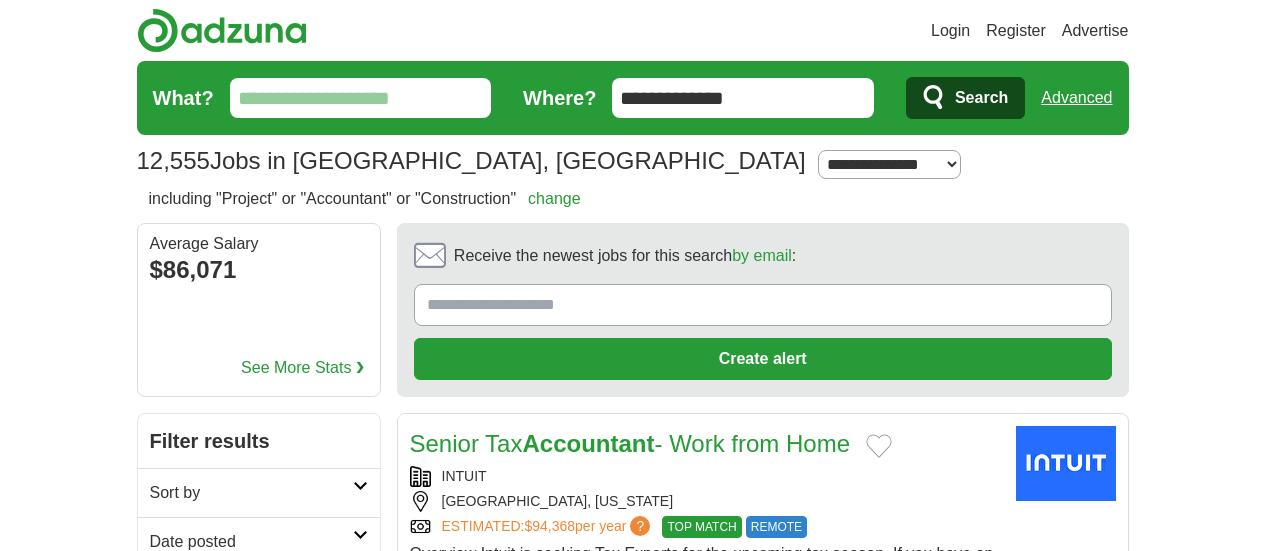 scroll, scrollTop: 0, scrollLeft: 0, axis: both 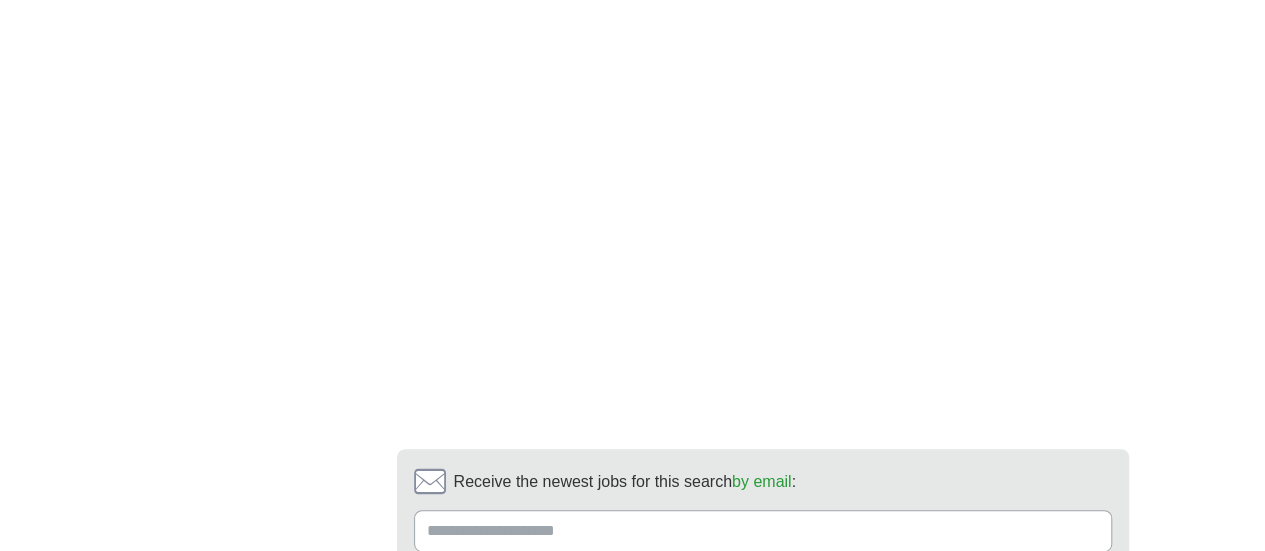 click on "20" at bounding box center [960, 689] 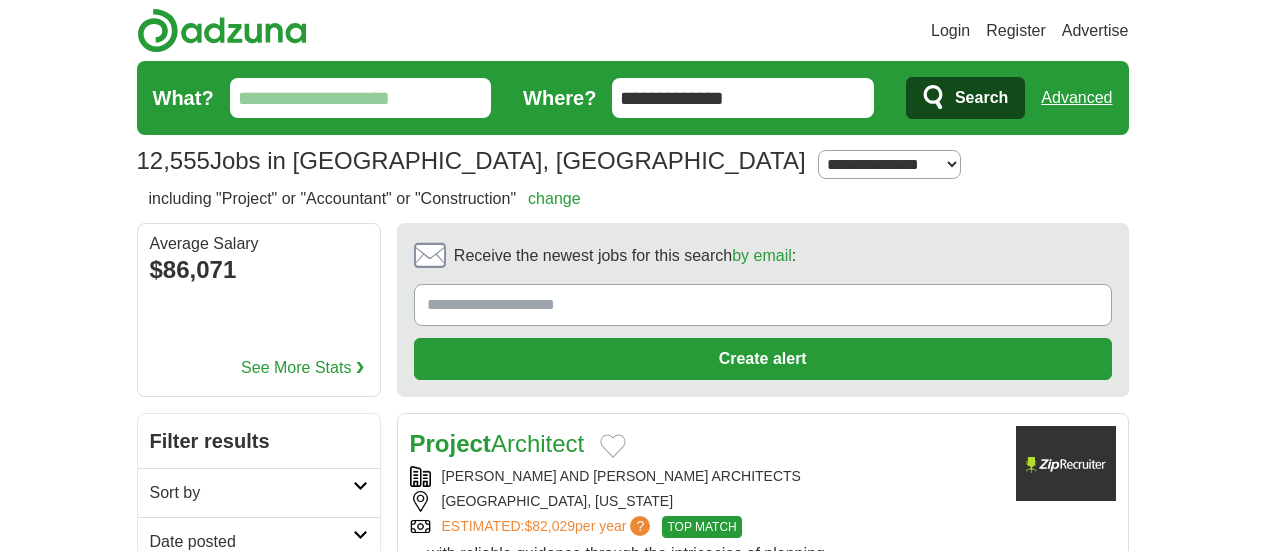 scroll, scrollTop: 0, scrollLeft: 0, axis: both 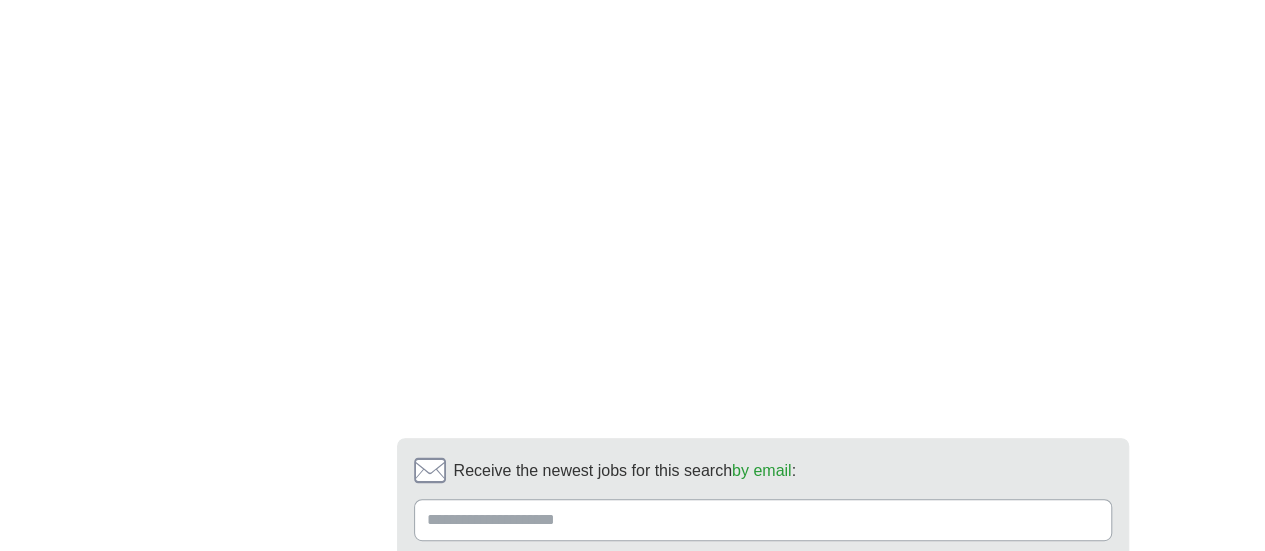 click on "2" at bounding box center [550, 678] 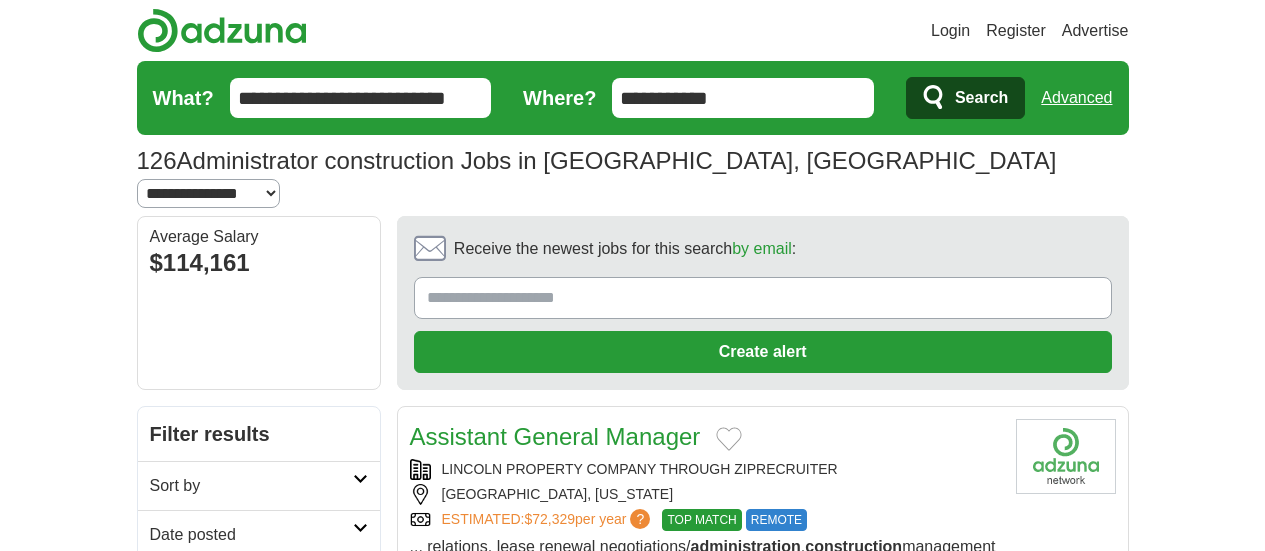 scroll, scrollTop: 0, scrollLeft: 0, axis: both 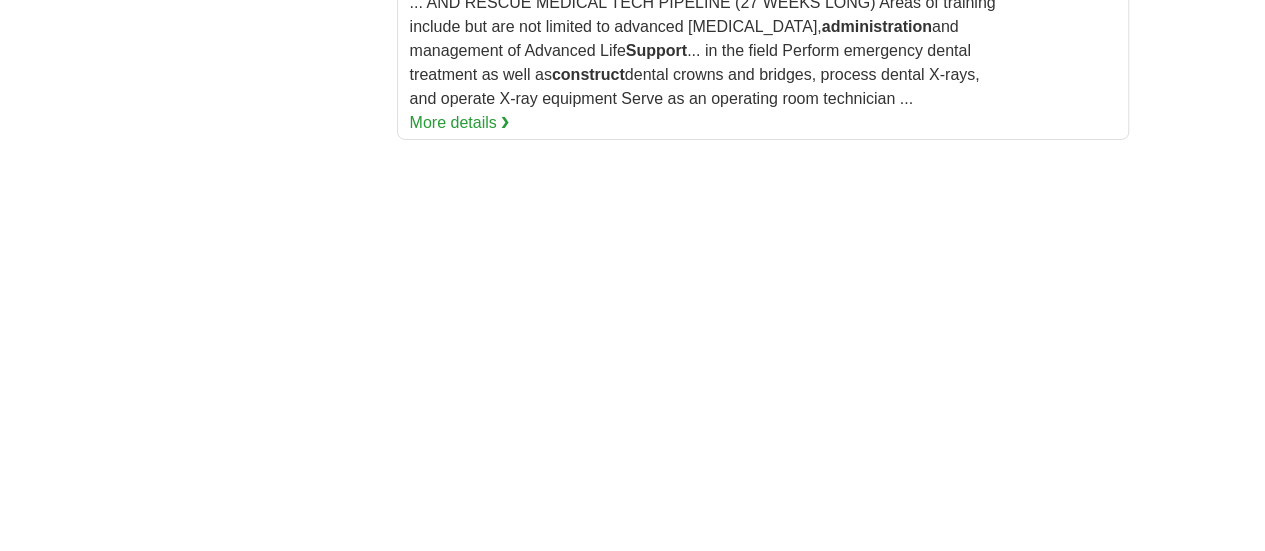 drag, startPoint x: 1270, startPoint y: 95, endPoint x: 1209, endPoint y: 513, distance: 422.42752 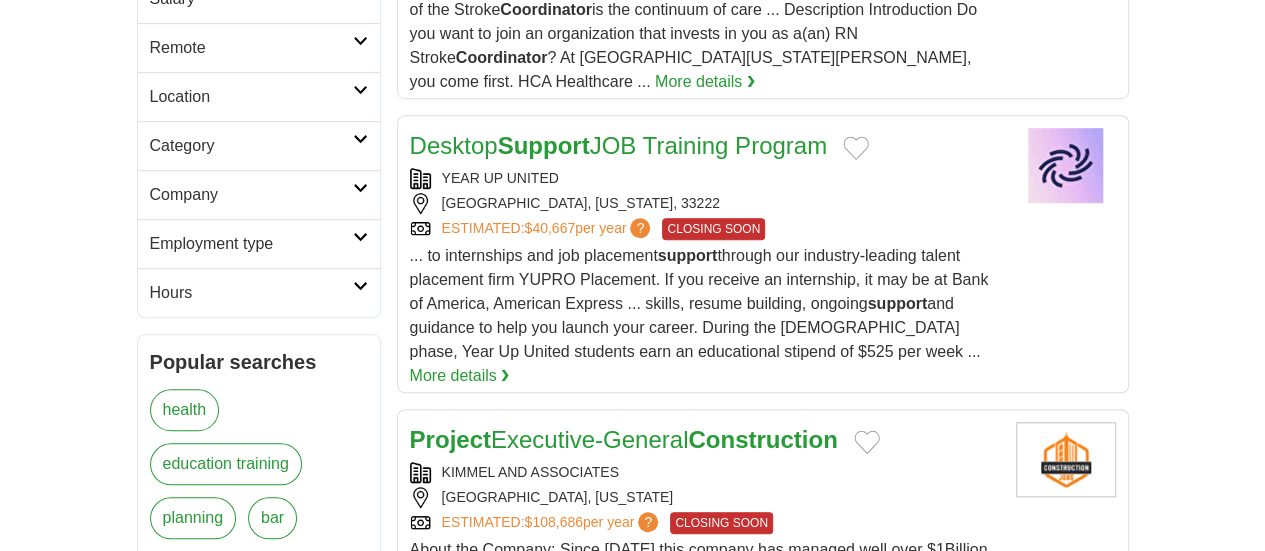 scroll, scrollTop: 0, scrollLeft: 0, axis: both 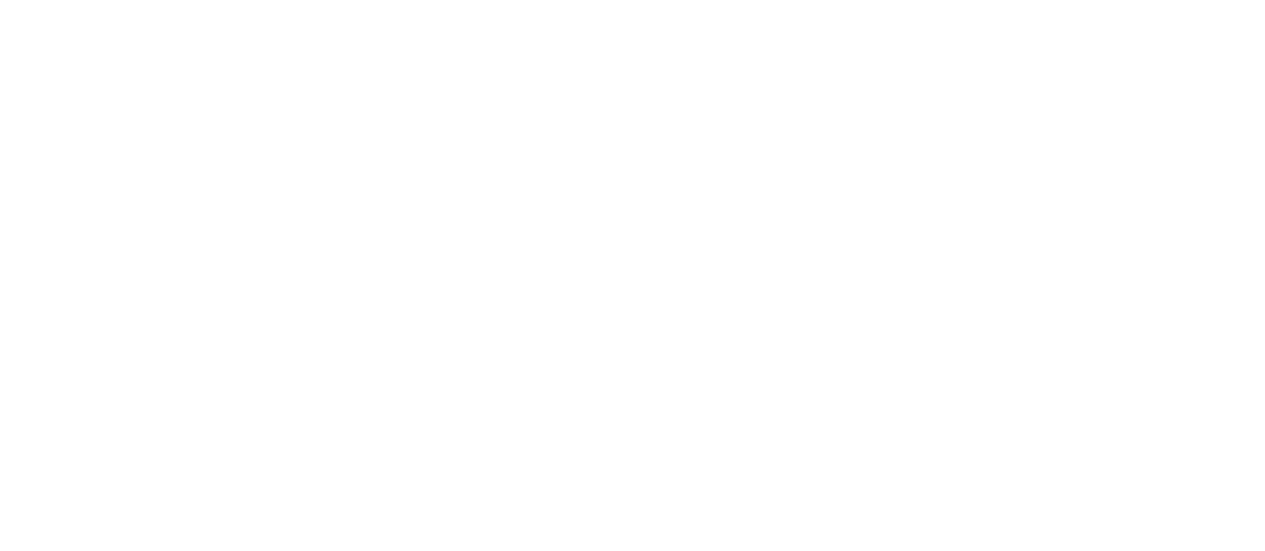 click on "2" at bounding box center [552, 804] 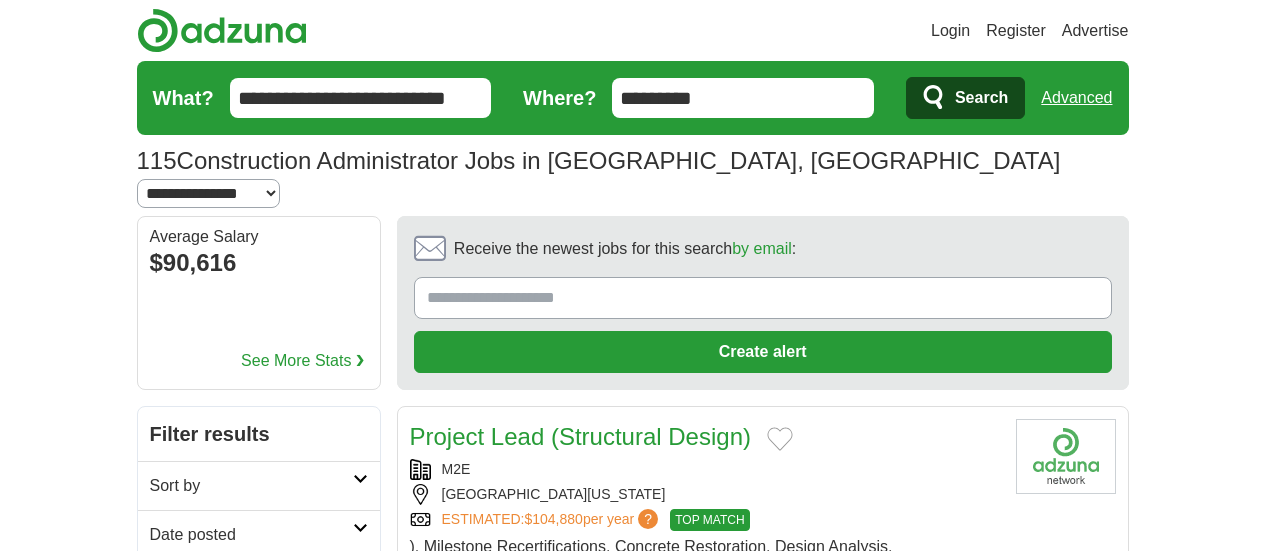 scroll, scrollTop: 0, scrollLeft: 0, axis: both 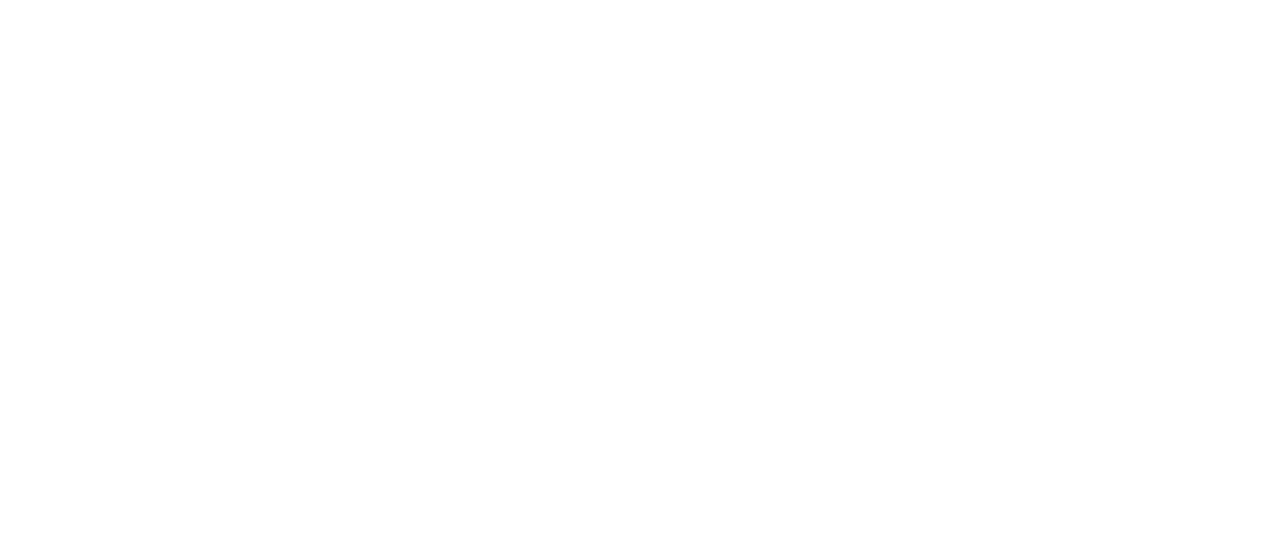click on "2" at bounding box center [607, 868] 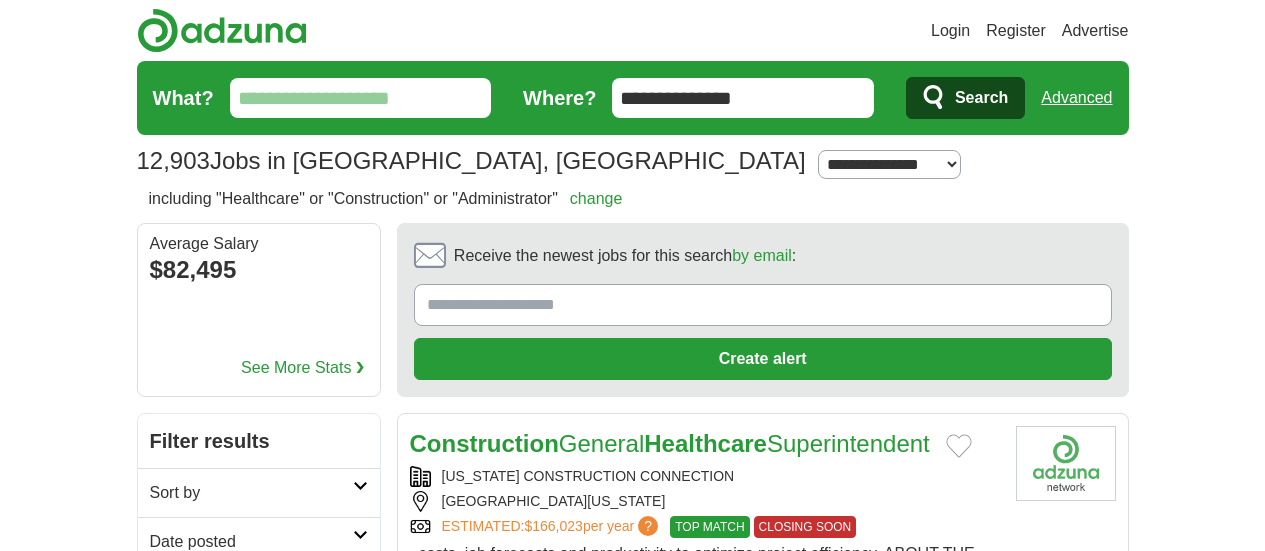 scroll, scrollTop: 0, scrollLeft: 0, axis: both 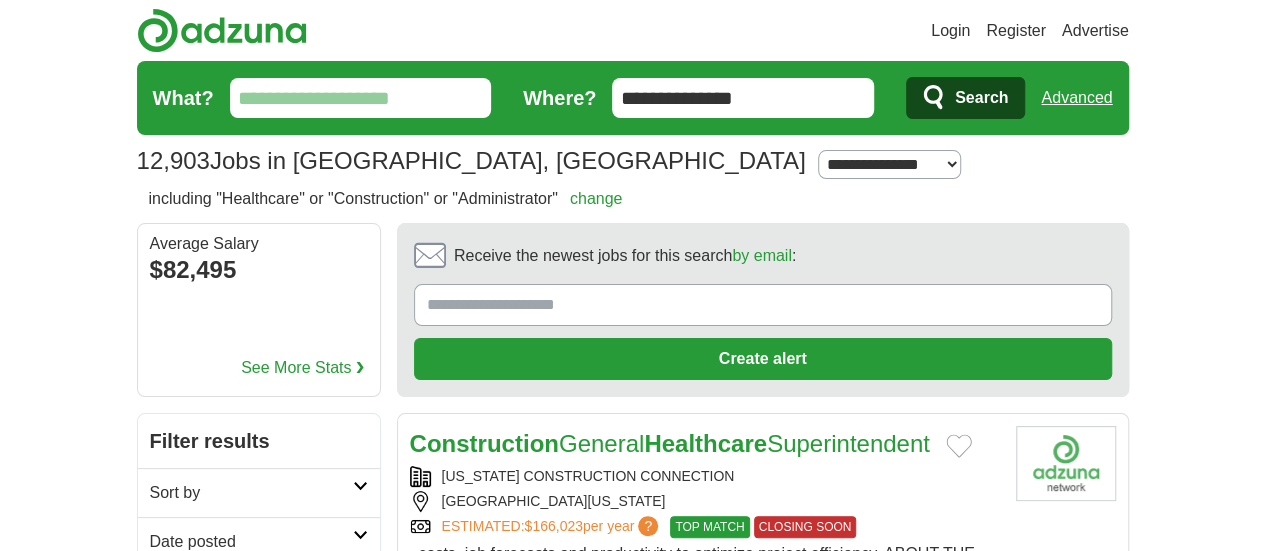 click on "Date posted" at bounding box center (251, 542) 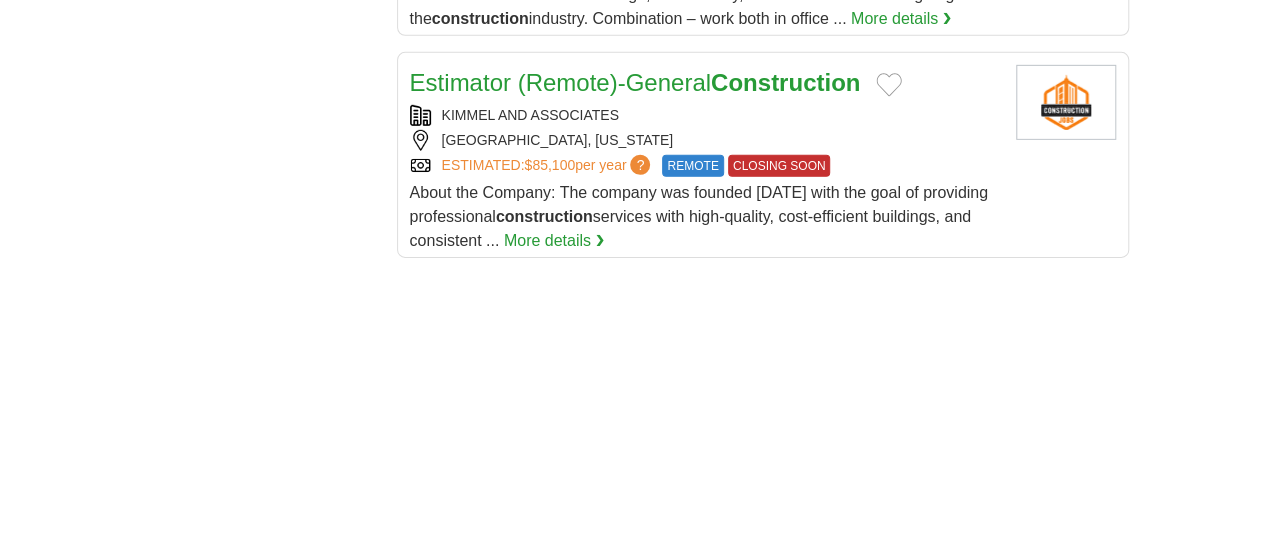scroll, scrollTop: 3079, scrollLeft: 0, axis: vertical 